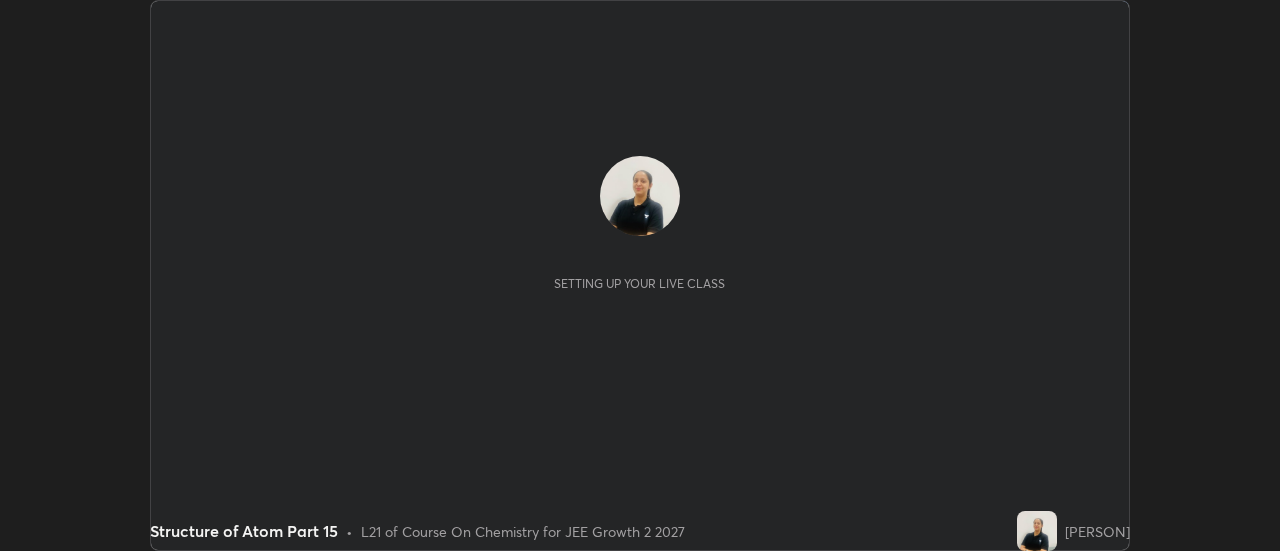 scroll, scrollTop: 0, scrollLeft: 0, axis: both 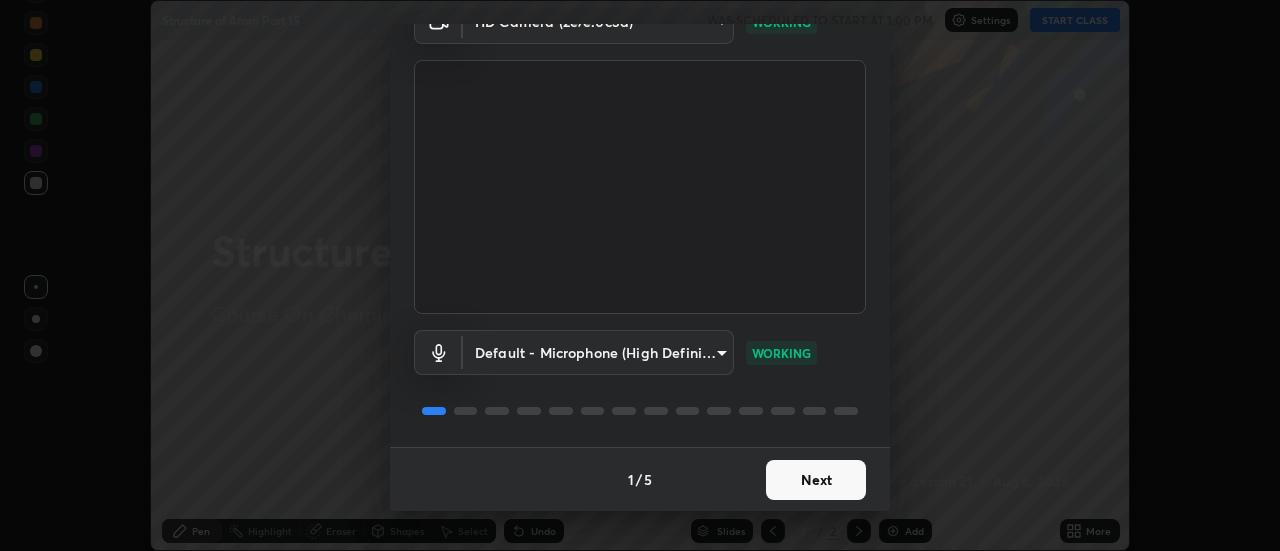 click on "Next" at bounding box center [816, 480] 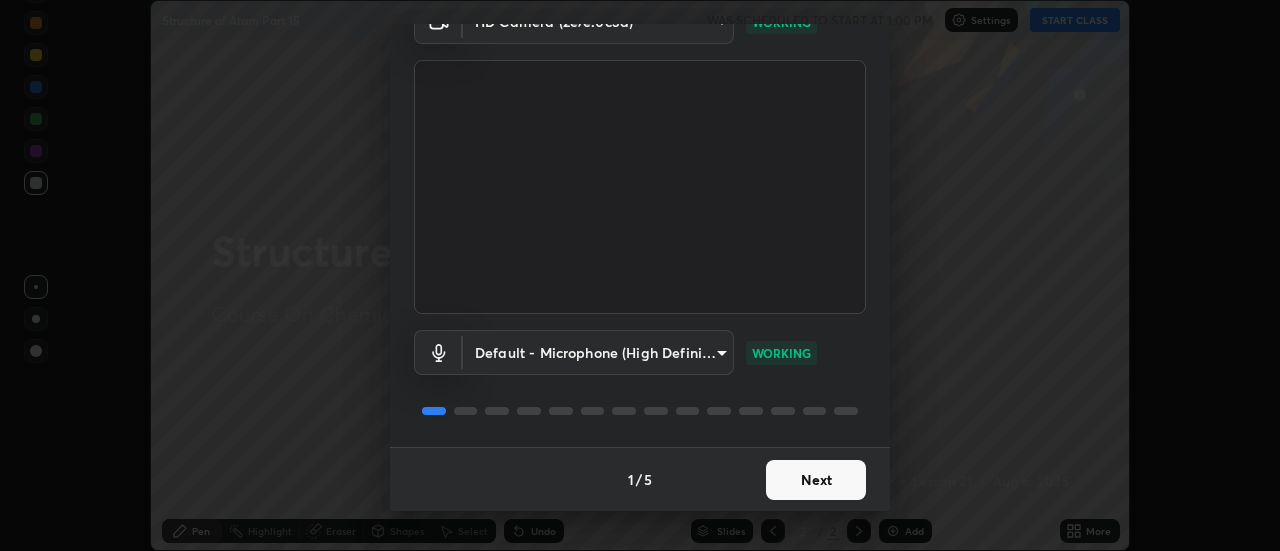 scroll, scrollTop: 0, scrollLeft: 0, axis: both 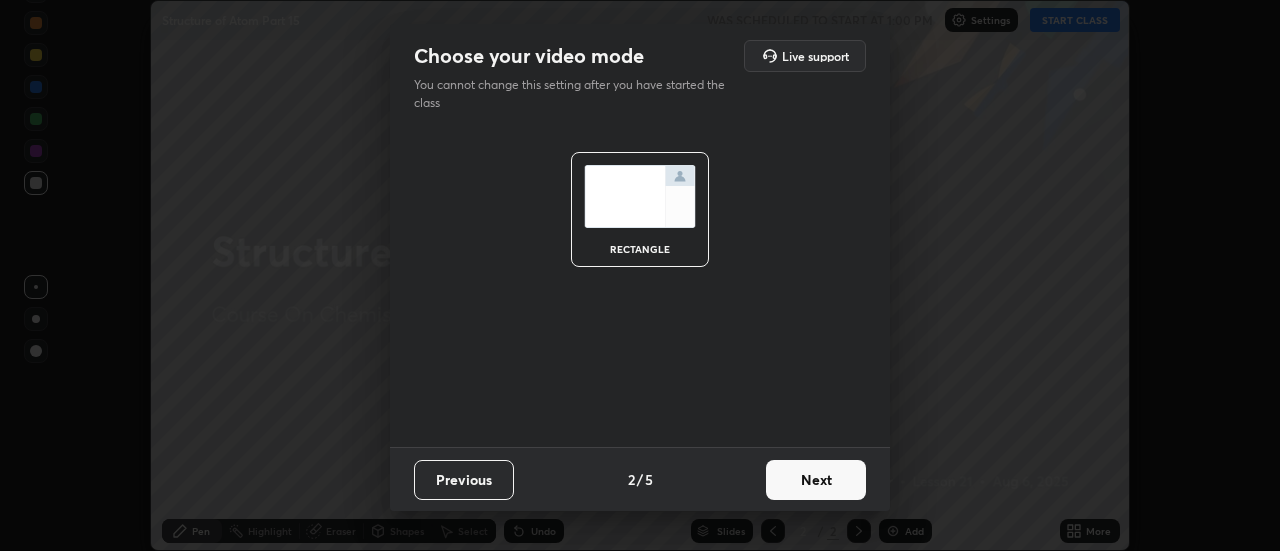 click on "Next" at bounding box center (816, 480) 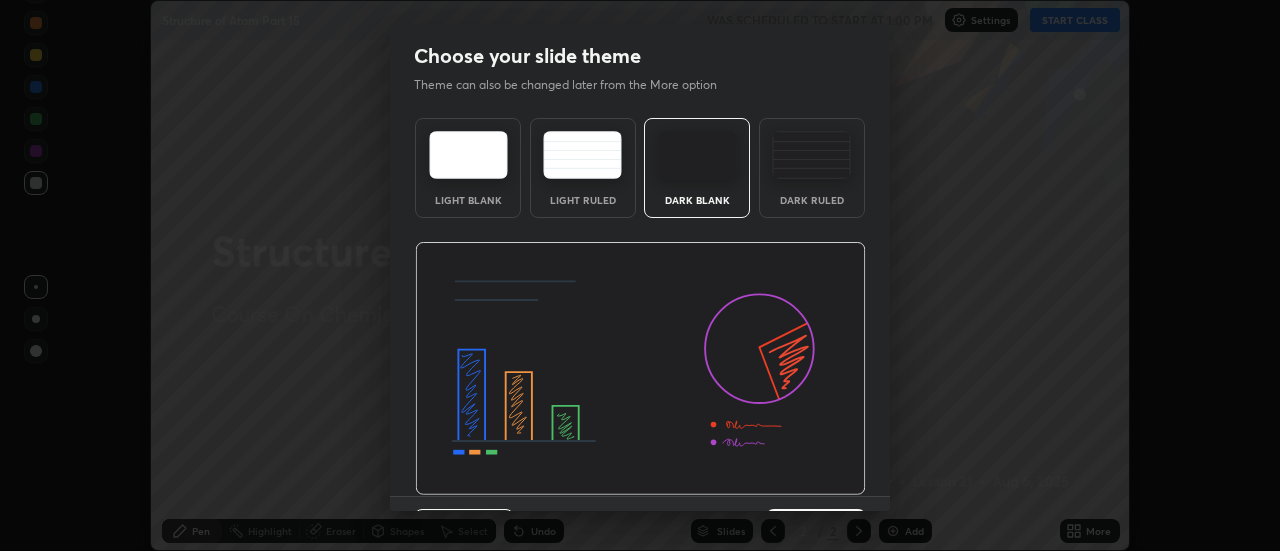 scroll, scrollTop: 49, scrollLeft: 0, axis: vertical 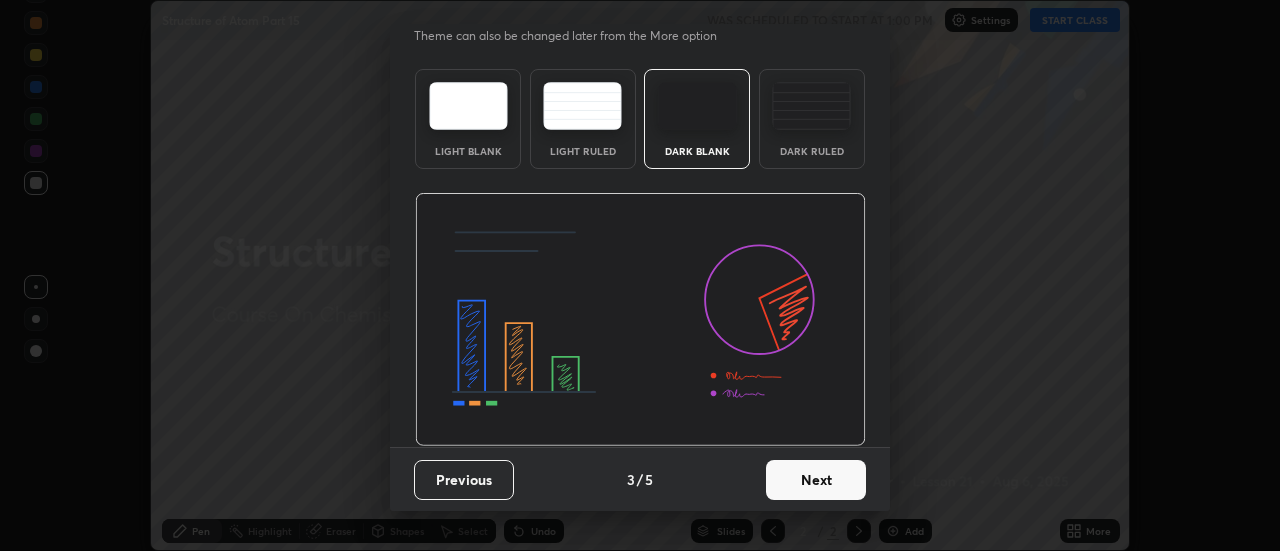 click on "Next" at bounding box center [816, 480] 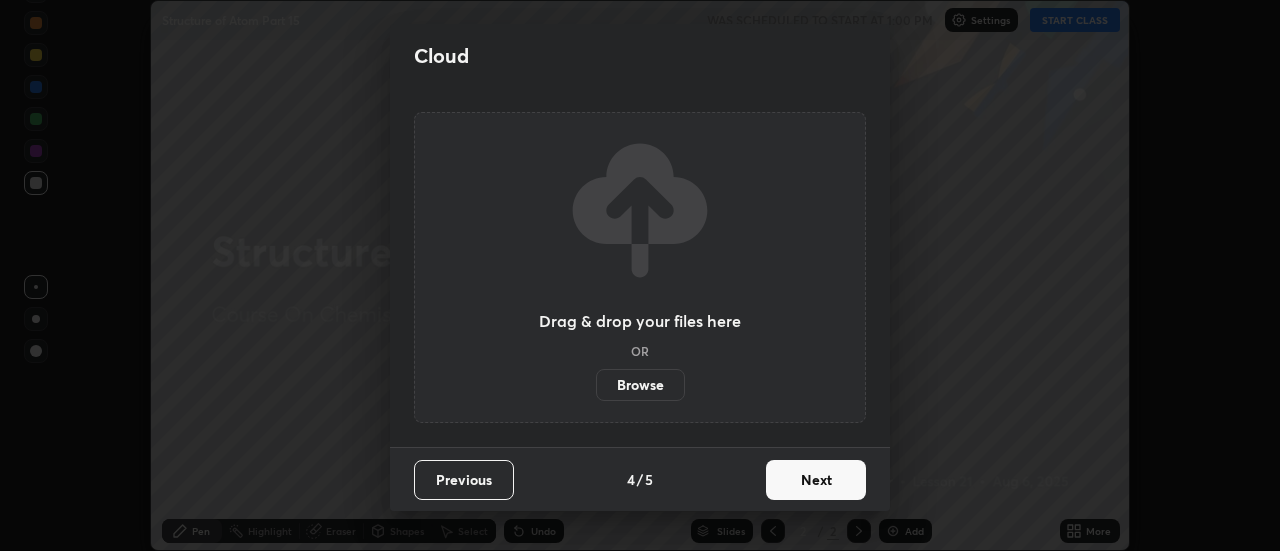 click on "Next" at bounding box center (816, 480) 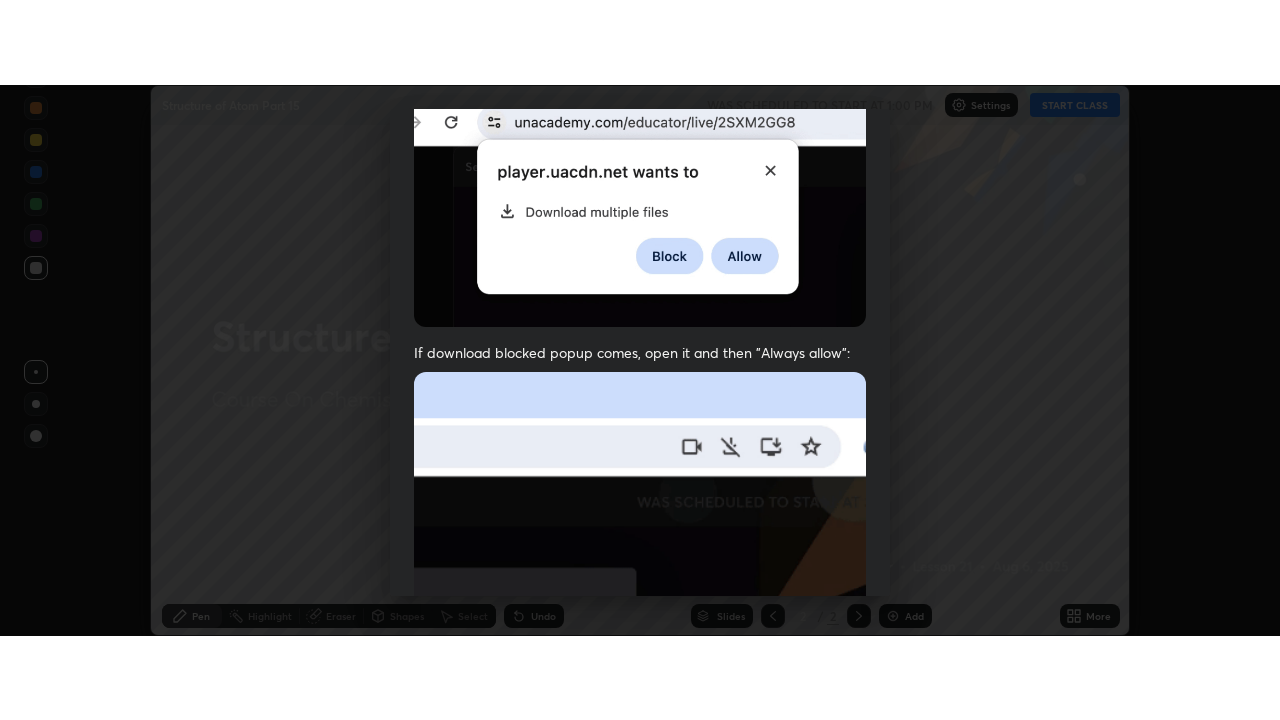 scroll, scrollTop: 513, scrollLeft: 0, axis: vertical 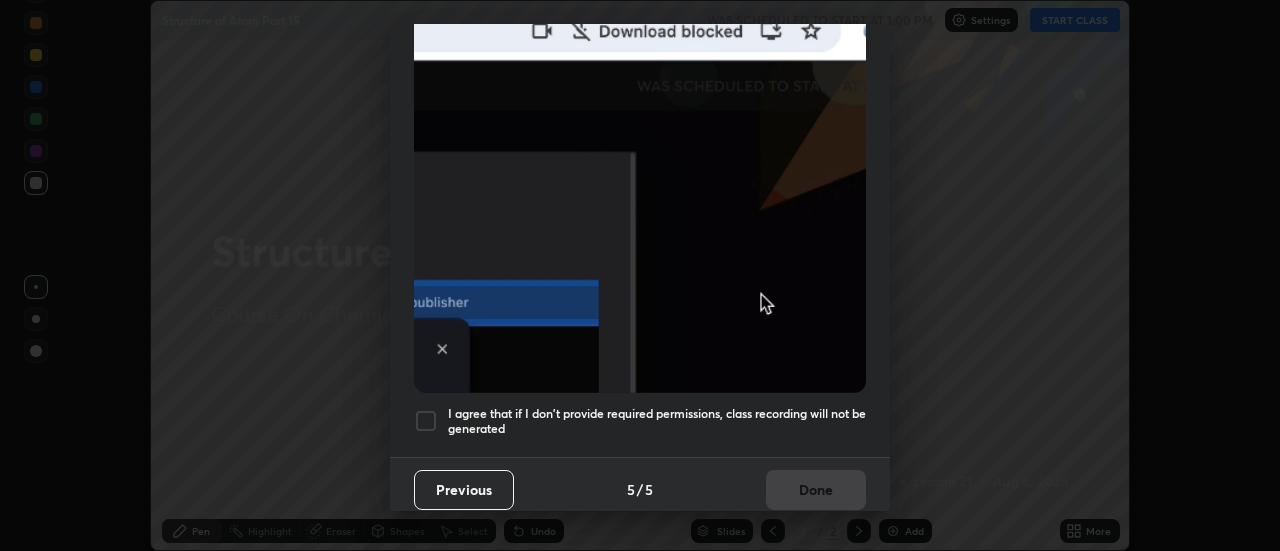 click at bounding box center (426, 421) 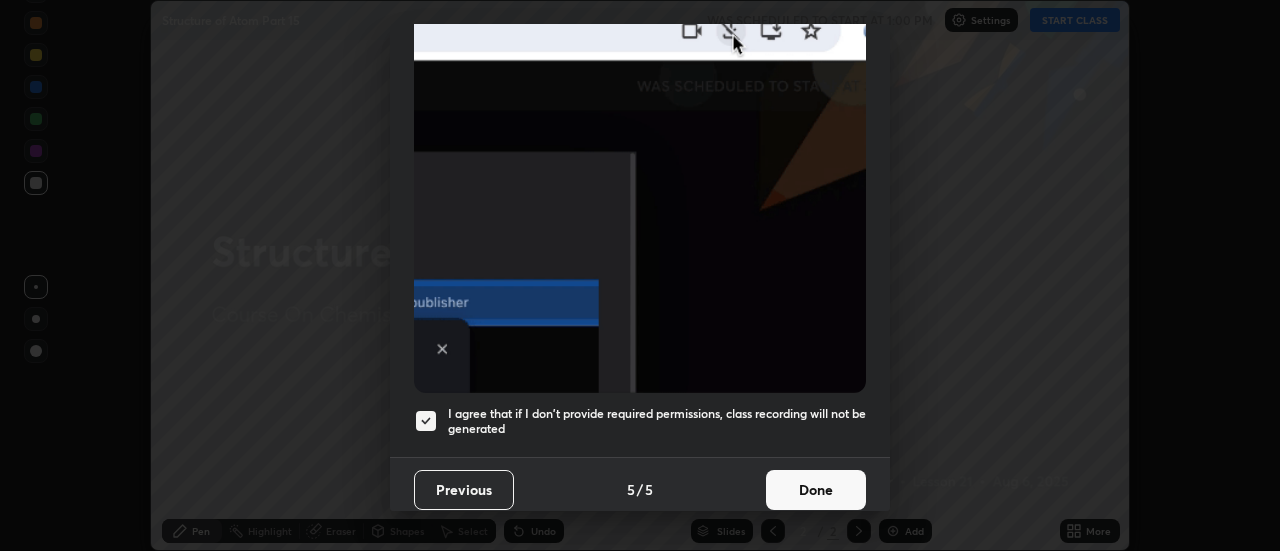 click on "Done" at bounding box center (816, 490) 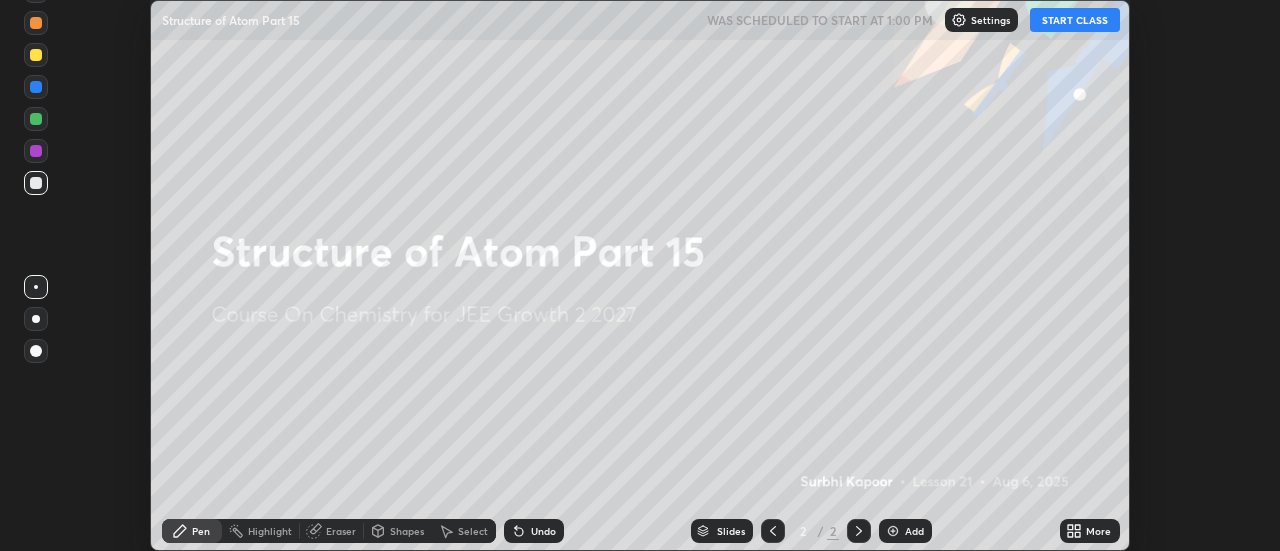 click on "Add" at bounding box center [905, 531] 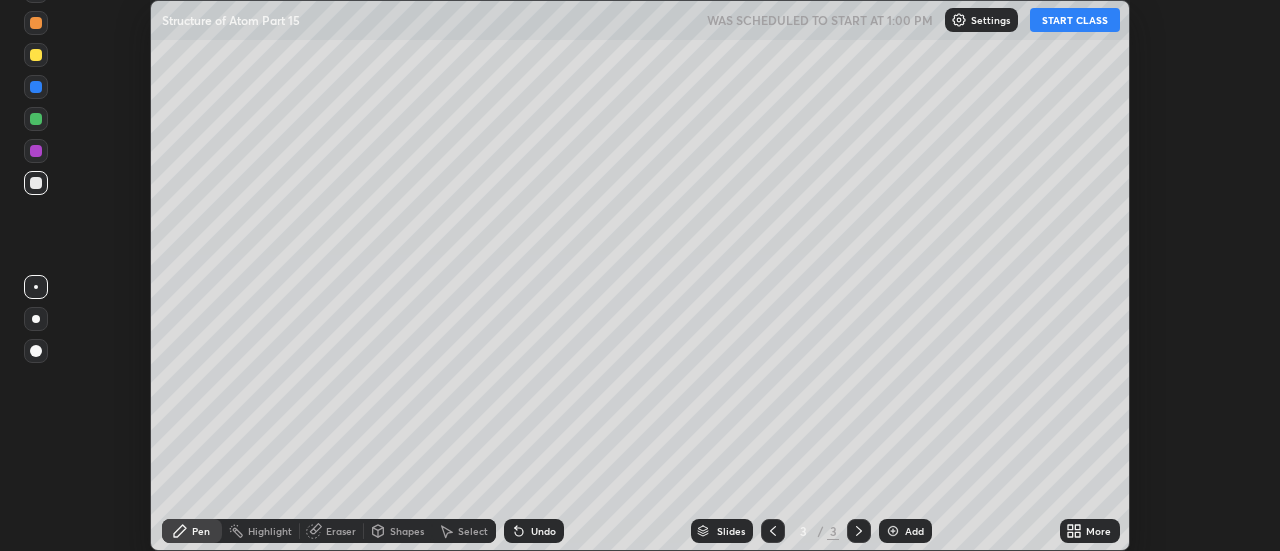 click on "START CLASS" at bounding box center [1075, 20] 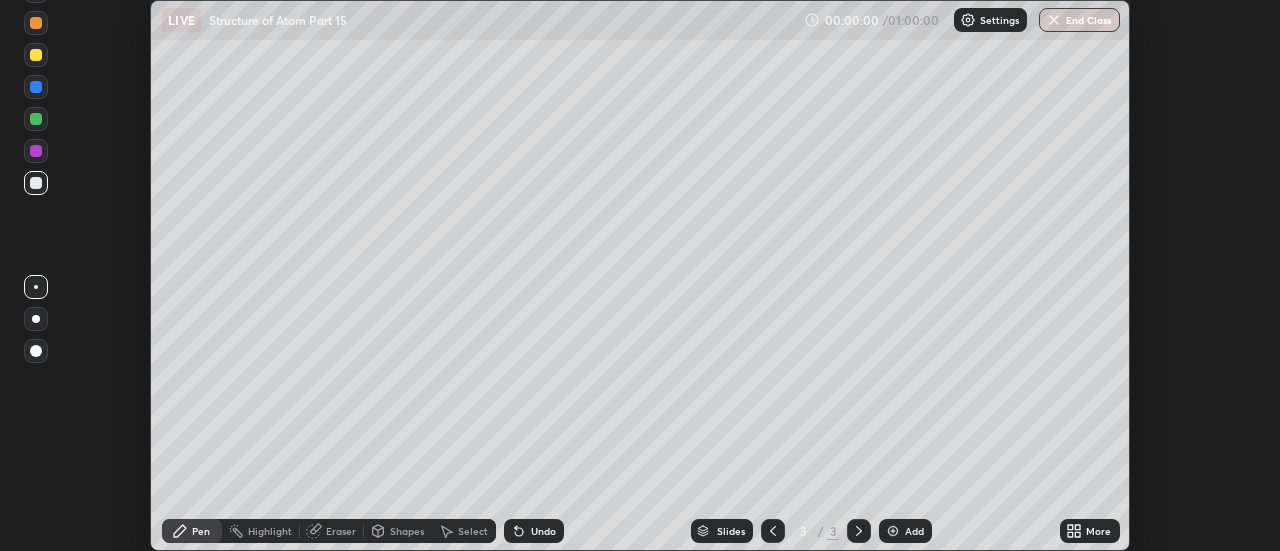 click on "Add" at bounding box center (914, 531) 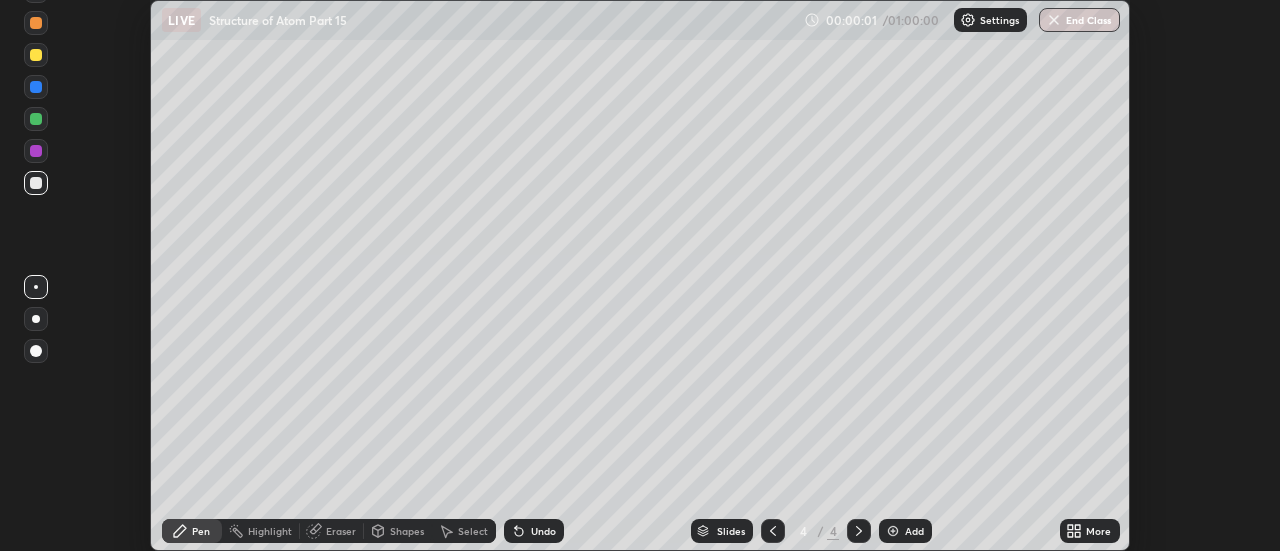 click 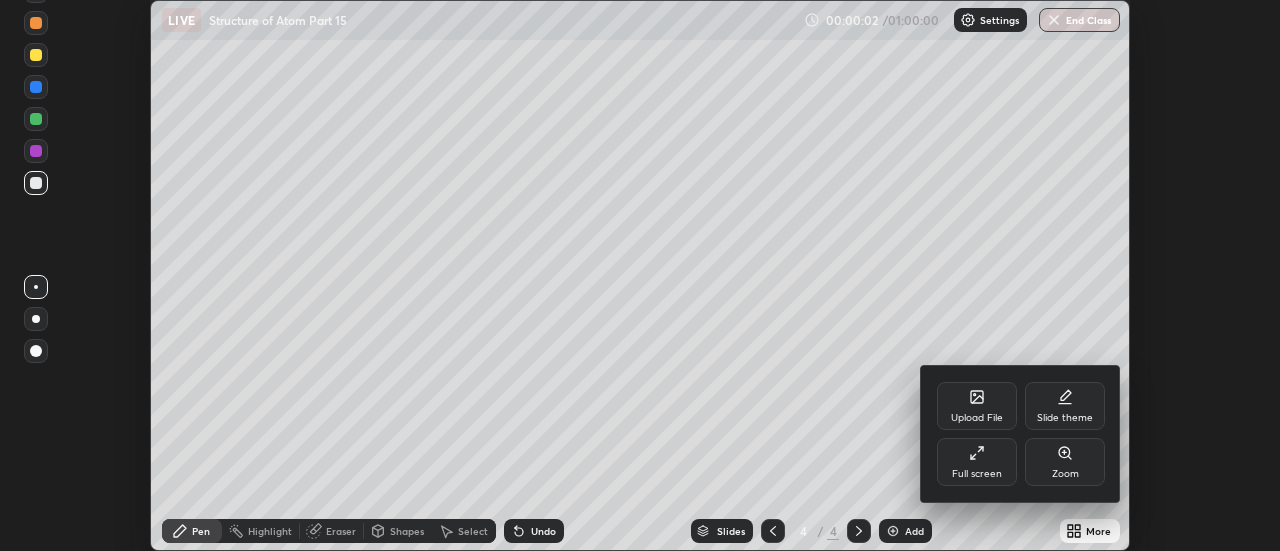 click on "Full screen" at bounding box center (977, 462) 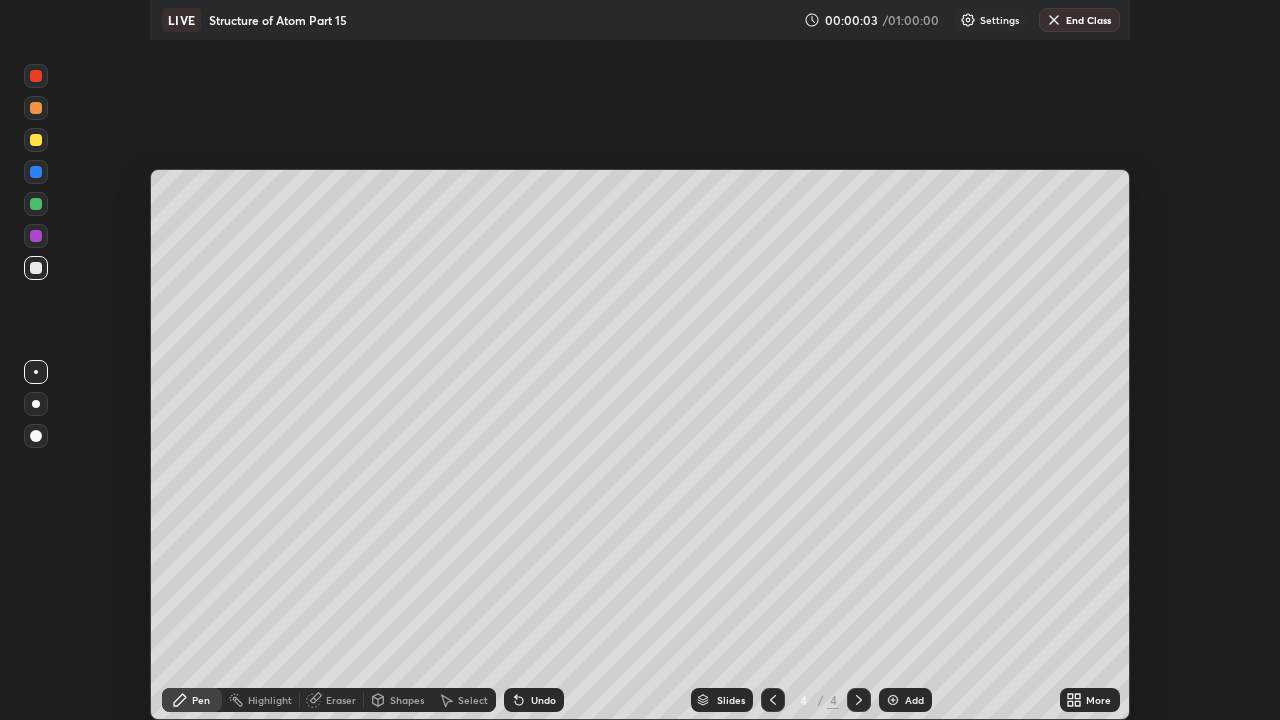 scroll, scrollTop: 99280, scrollLeft: 98720, axis: both 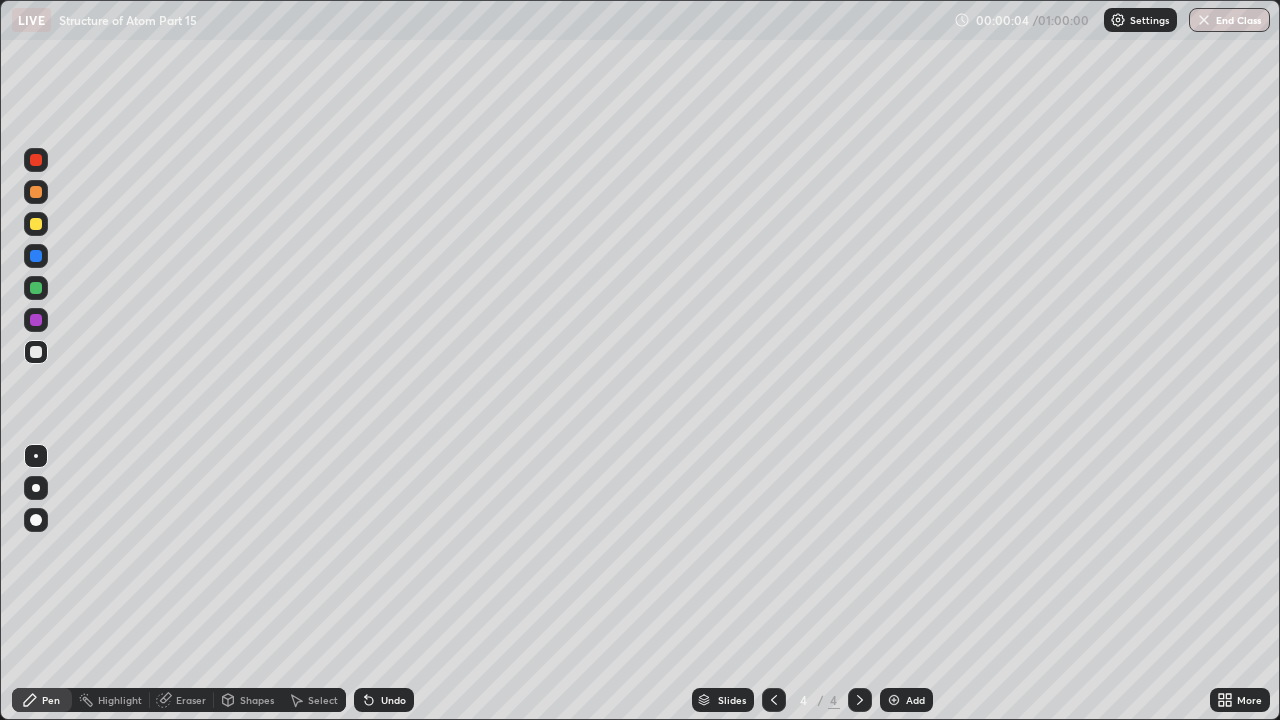 click 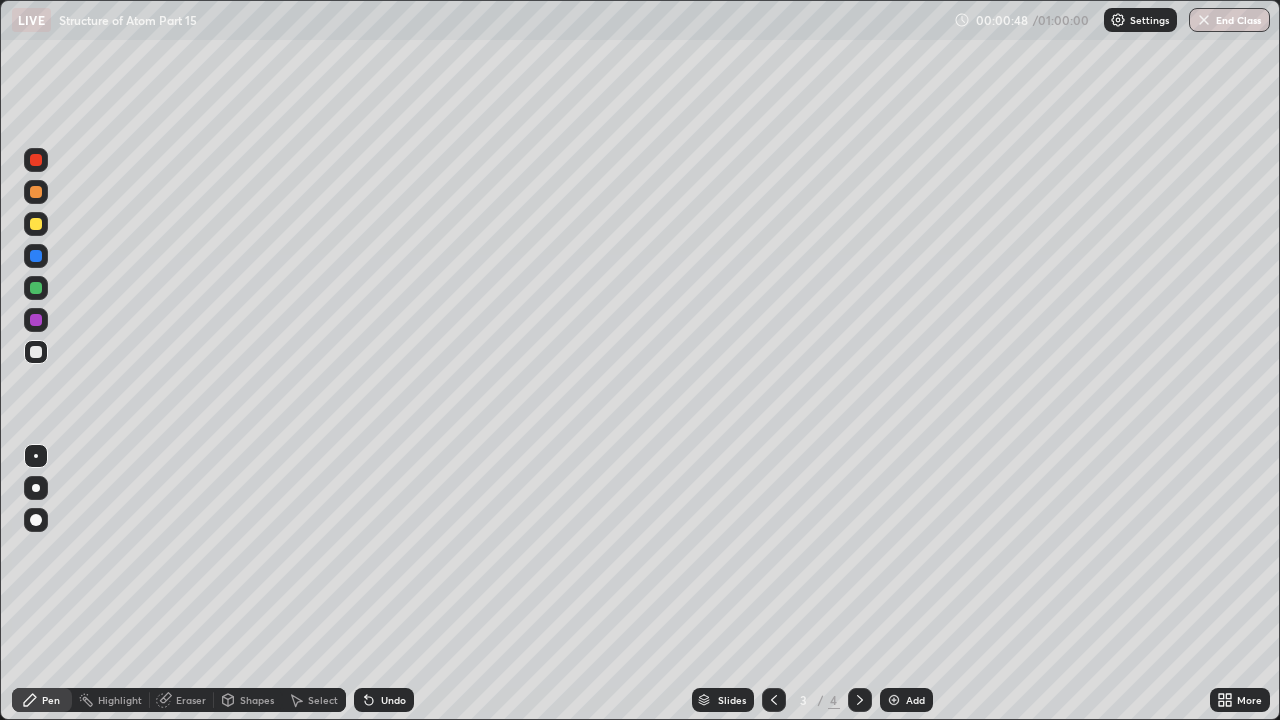 click on "Undo" at bounding box center [393, 700] 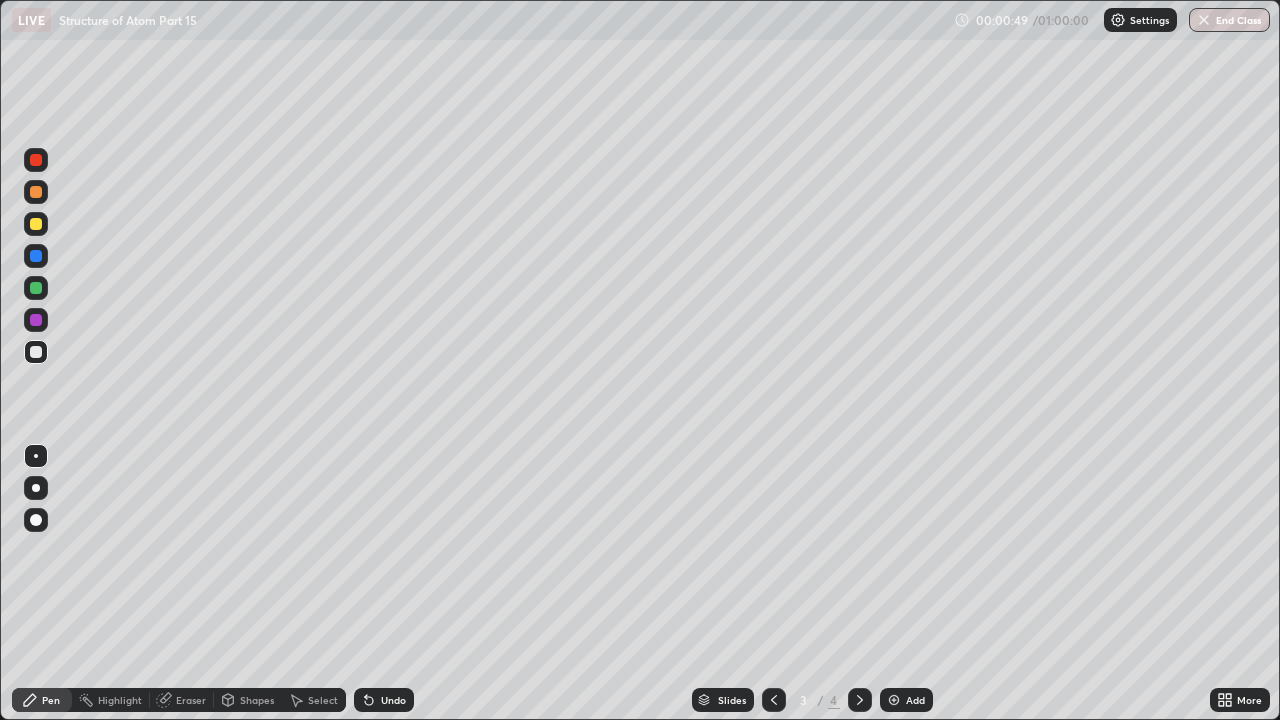 click on "Undo" at bounding box center (393, 700) 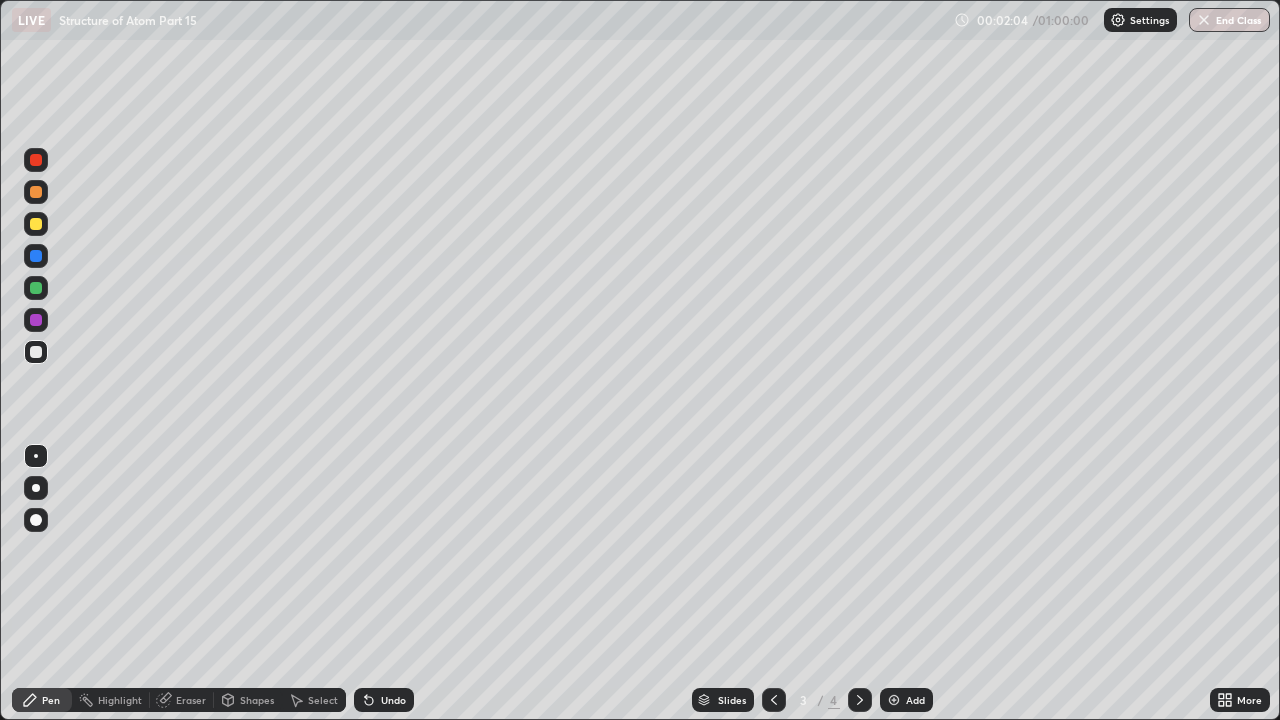 click on "Add" at bounding box center (915, 700) 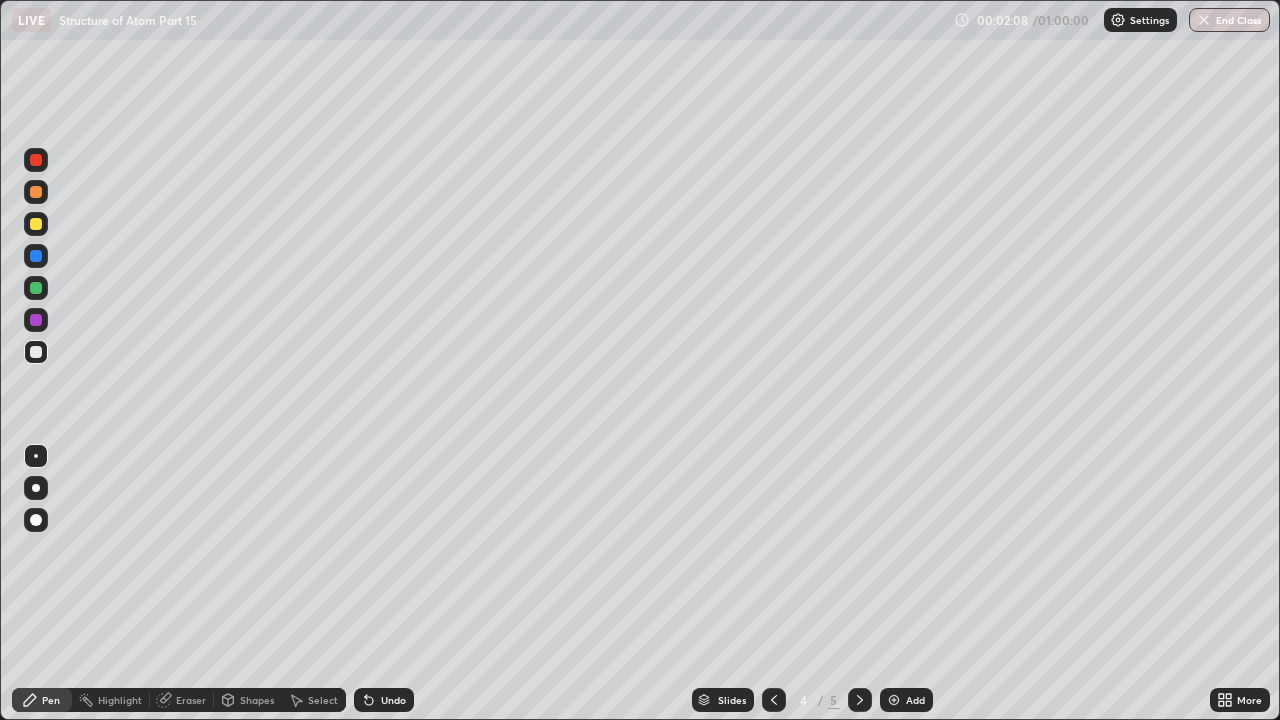 click at bounding box center [774, 700] 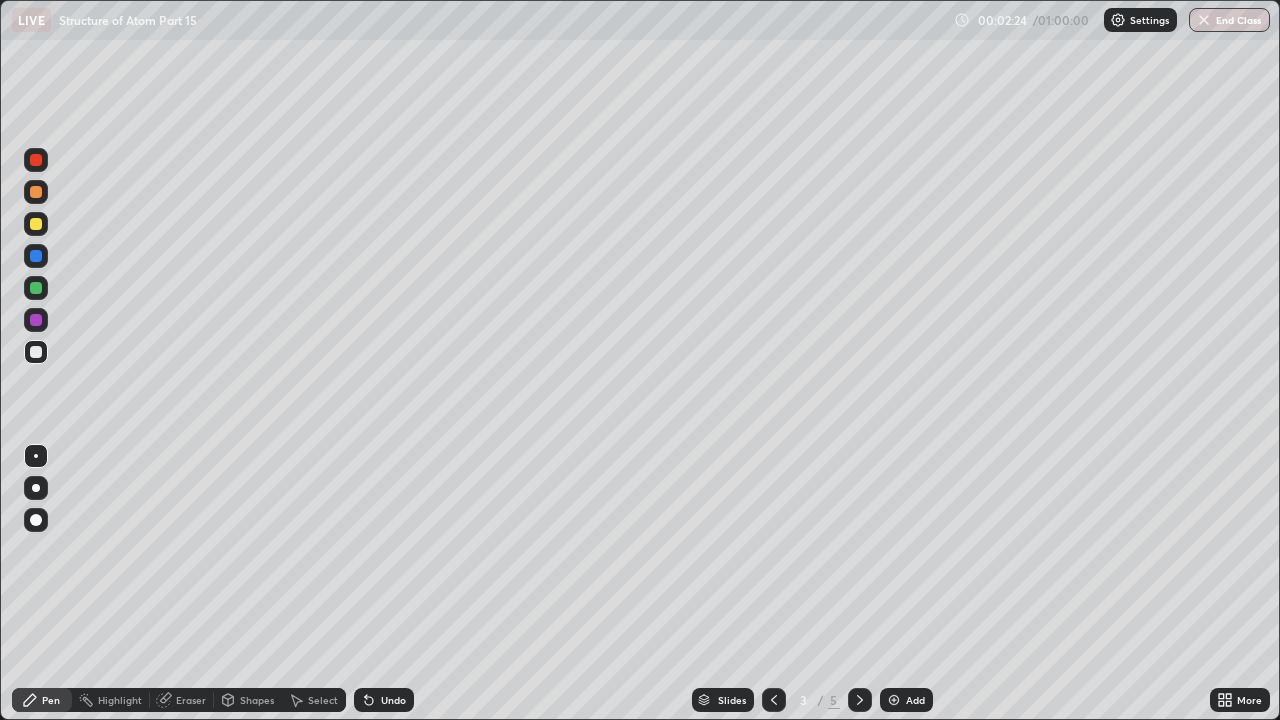 click 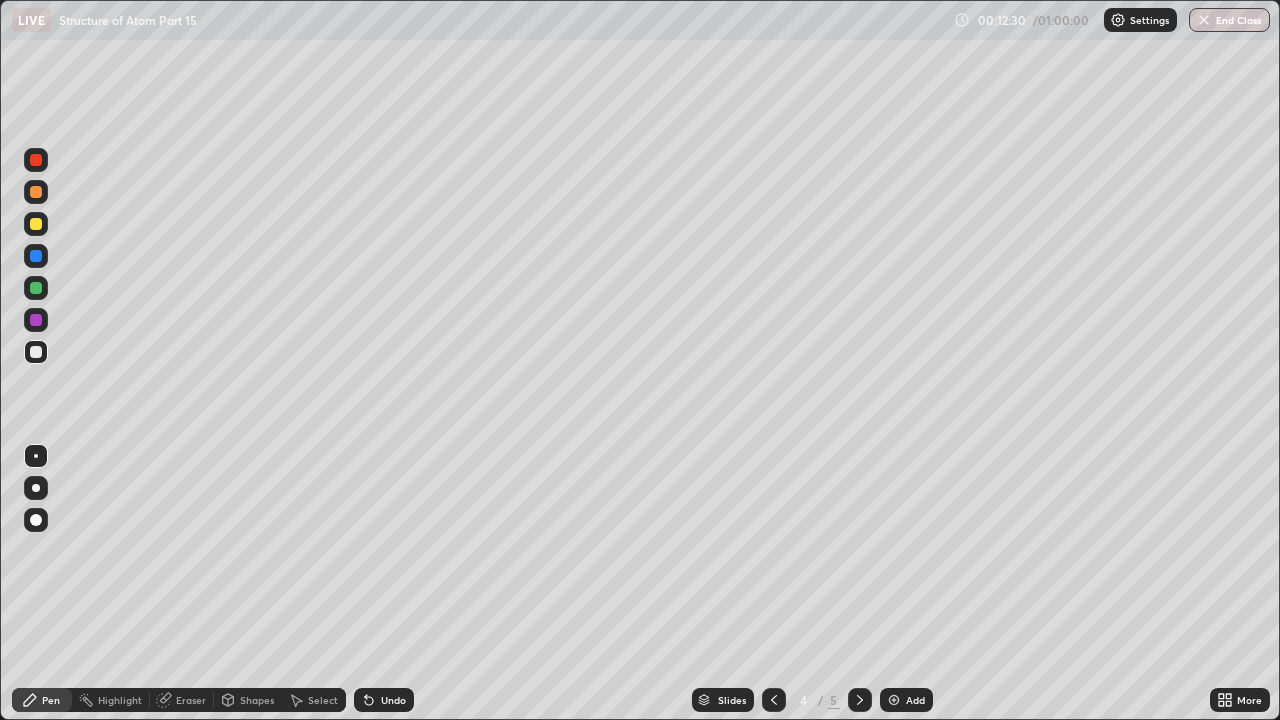 click 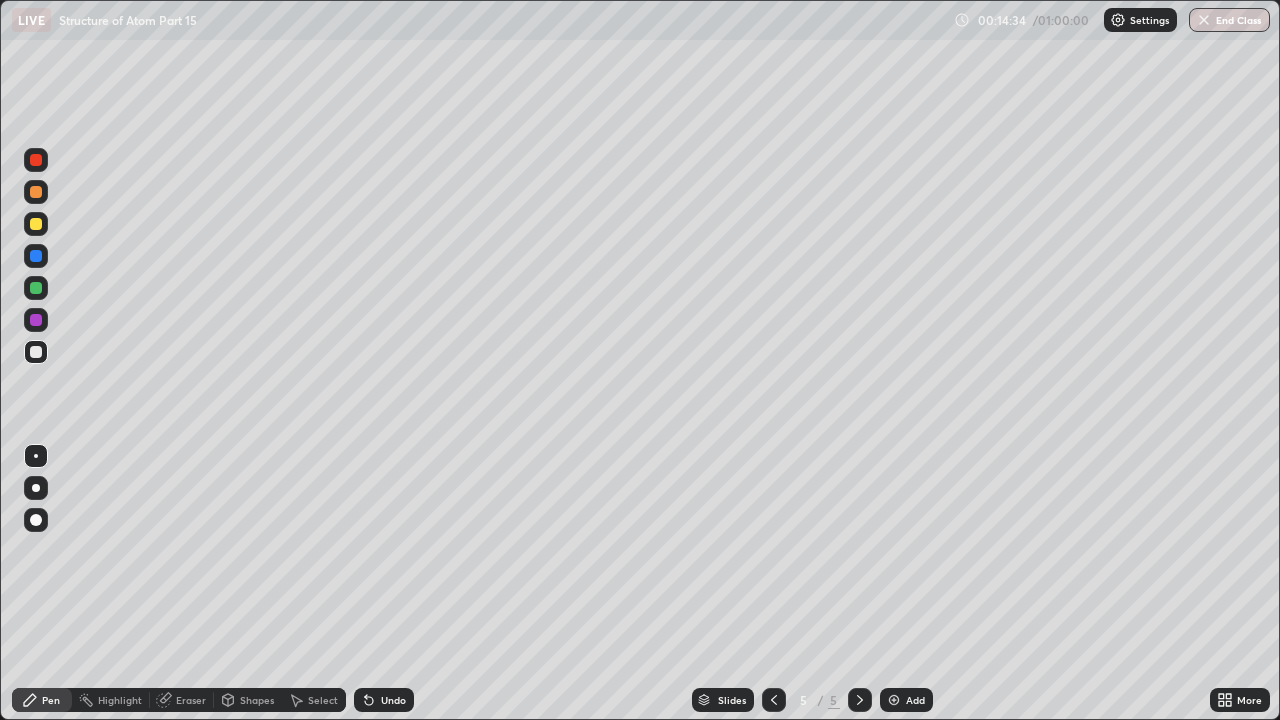 click on "Add" at bounding box center [915, 700] 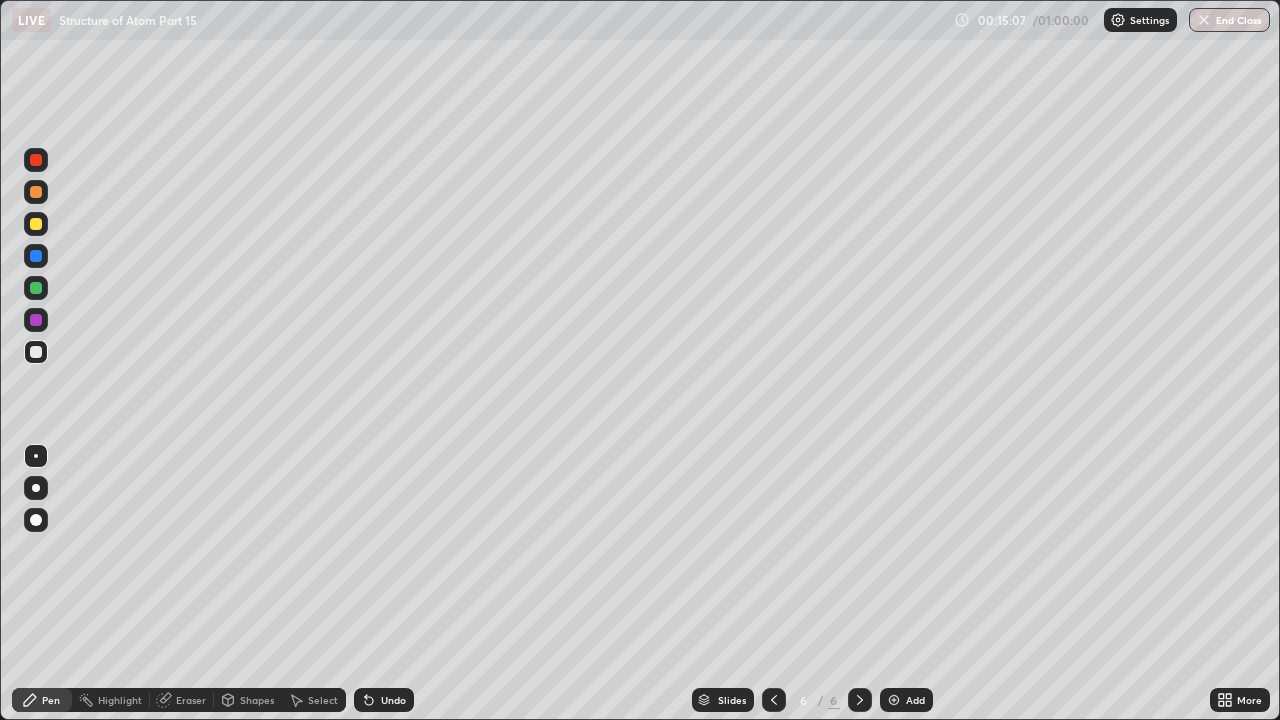 click 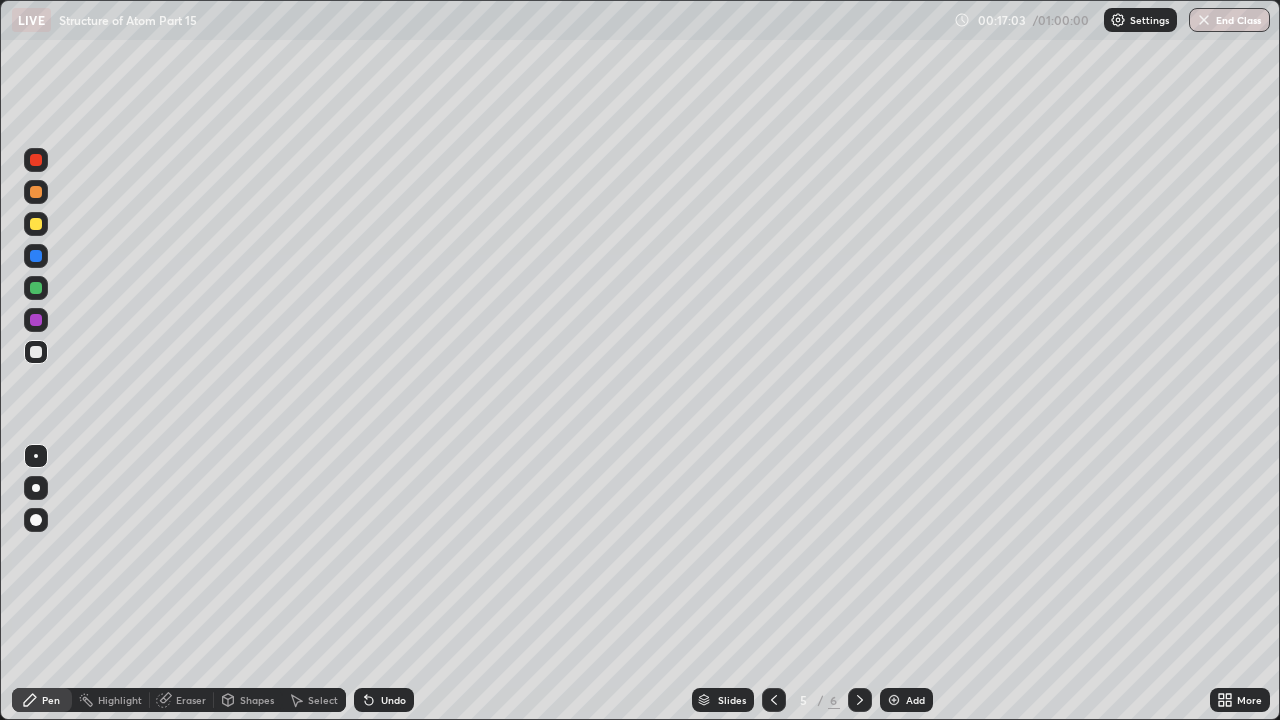 click 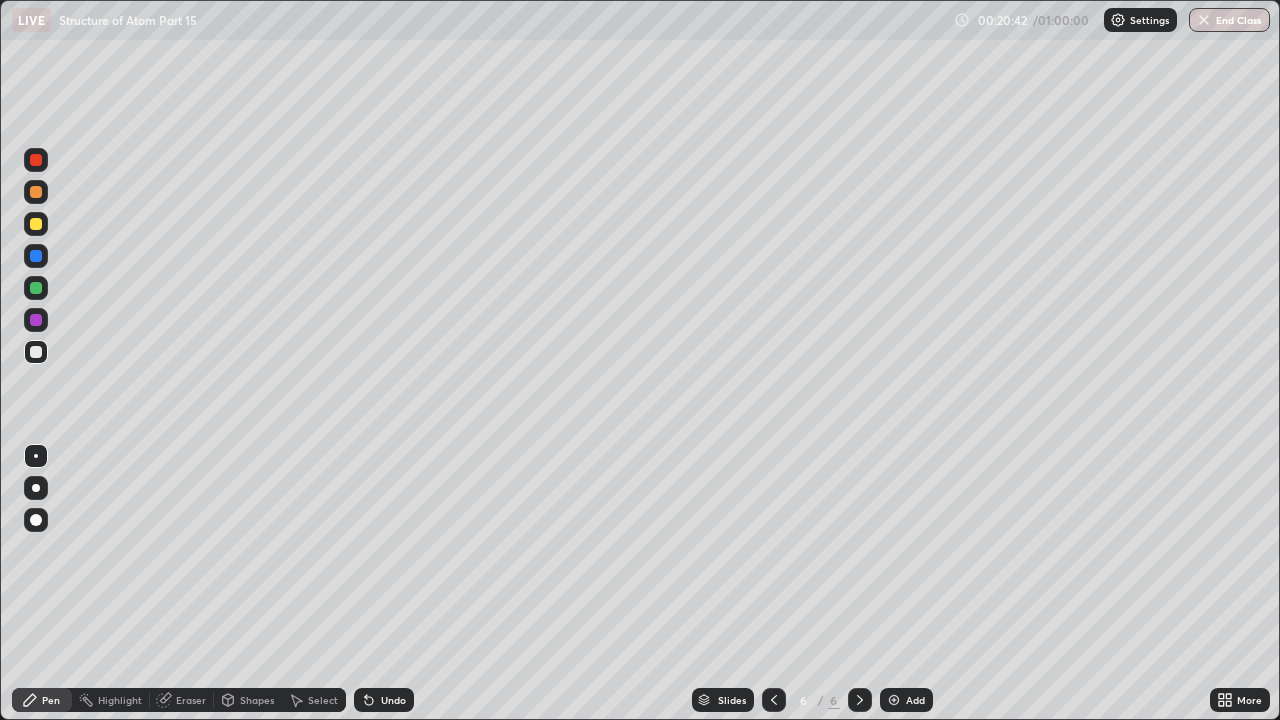 click on "Add" at bounding box center (906, 700) 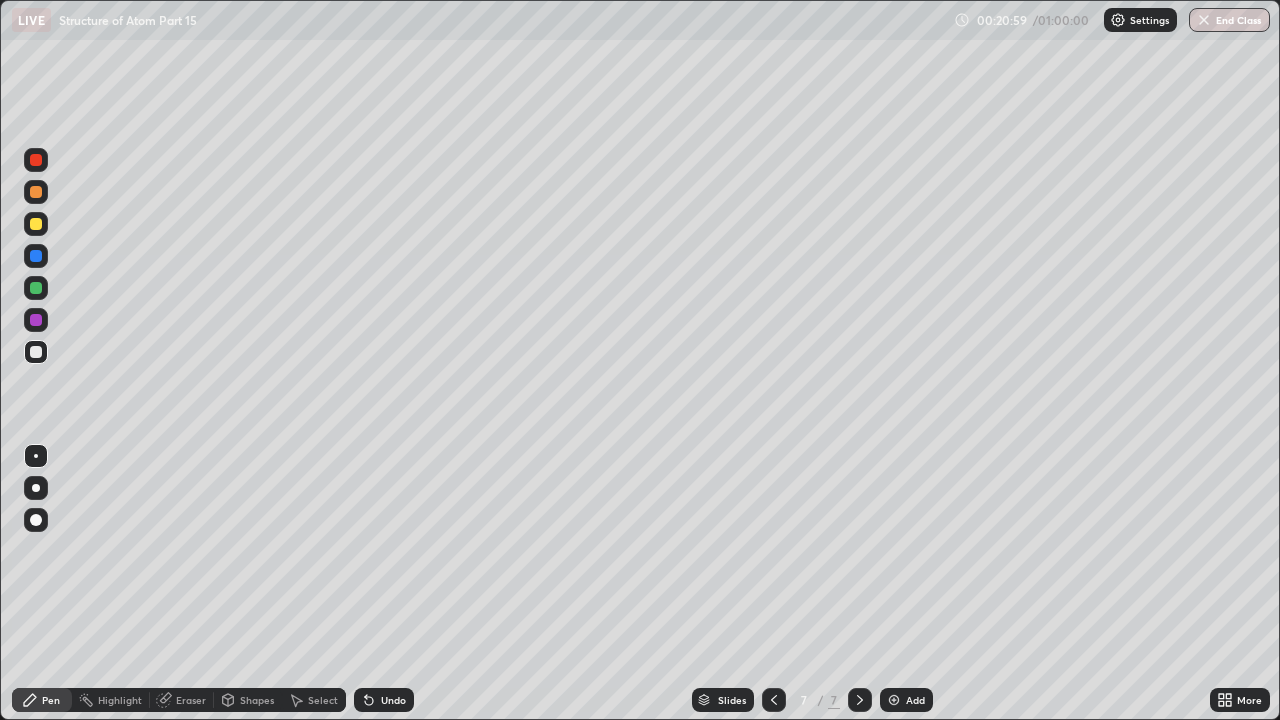 click on "Undo" at bounding box center (393, 700) 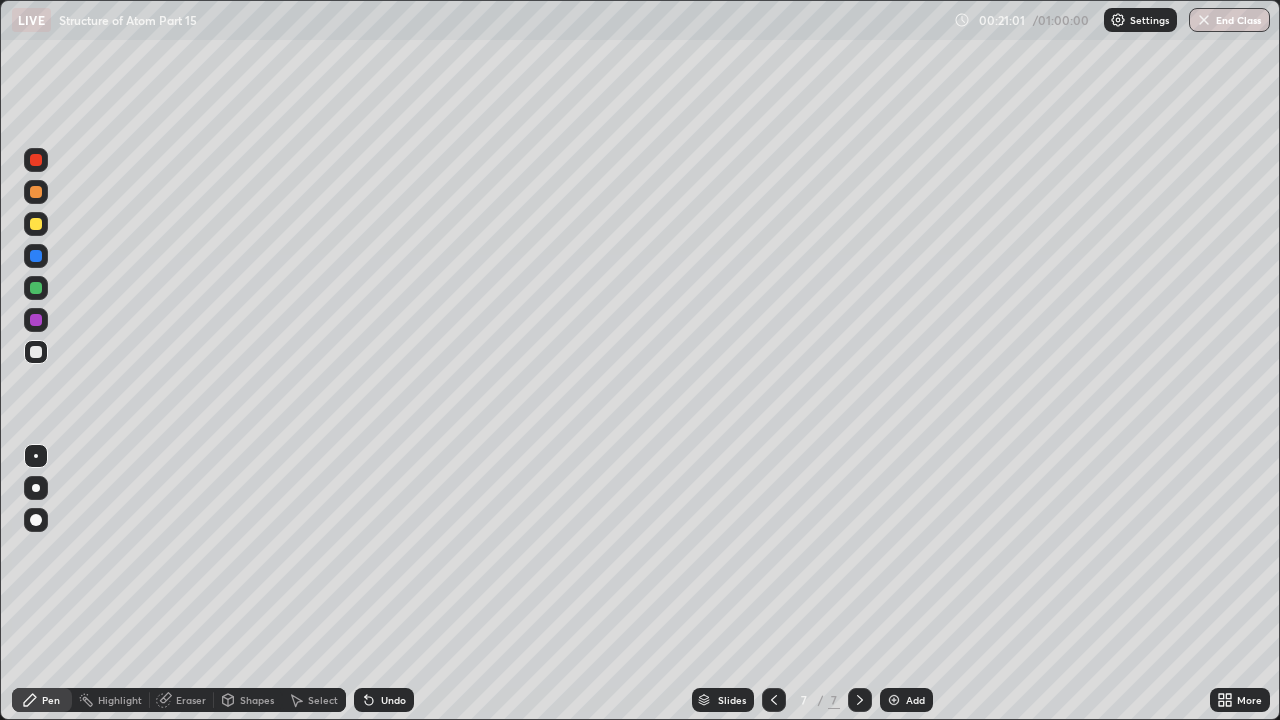 click on "Undo" at bounding box center [384, 700] 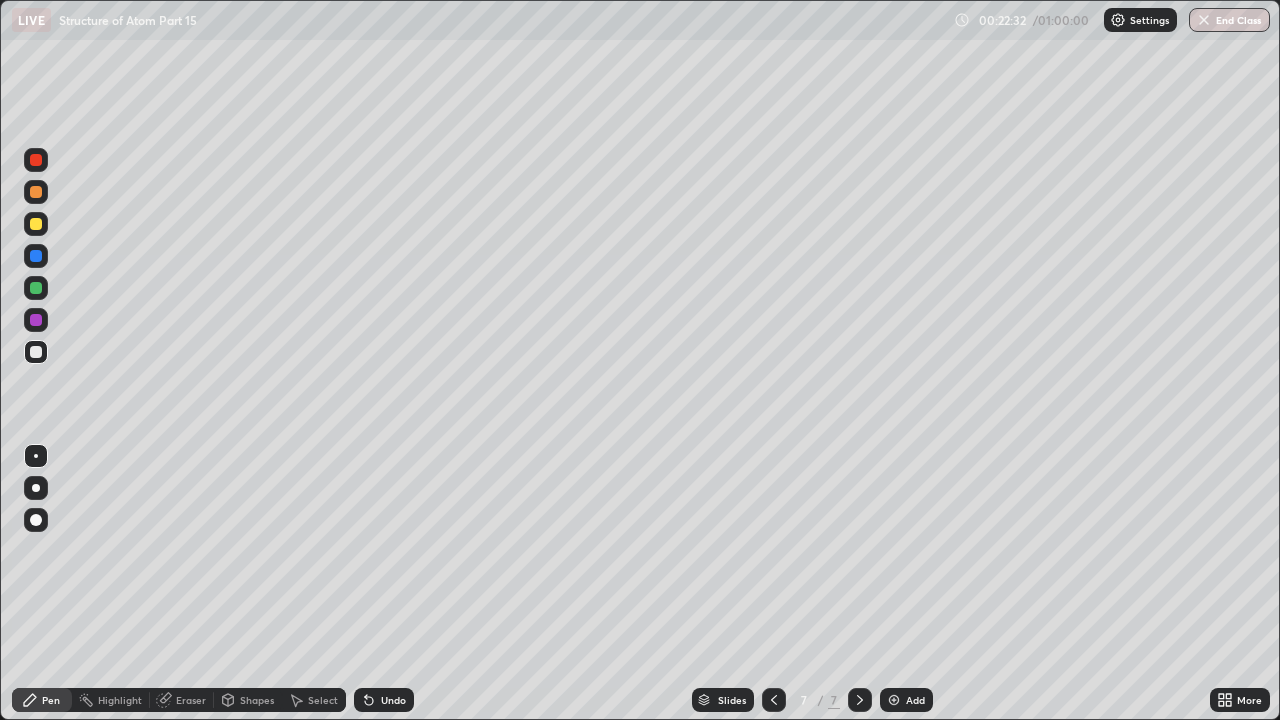 click on "Add" at bounding box center (906, 700) 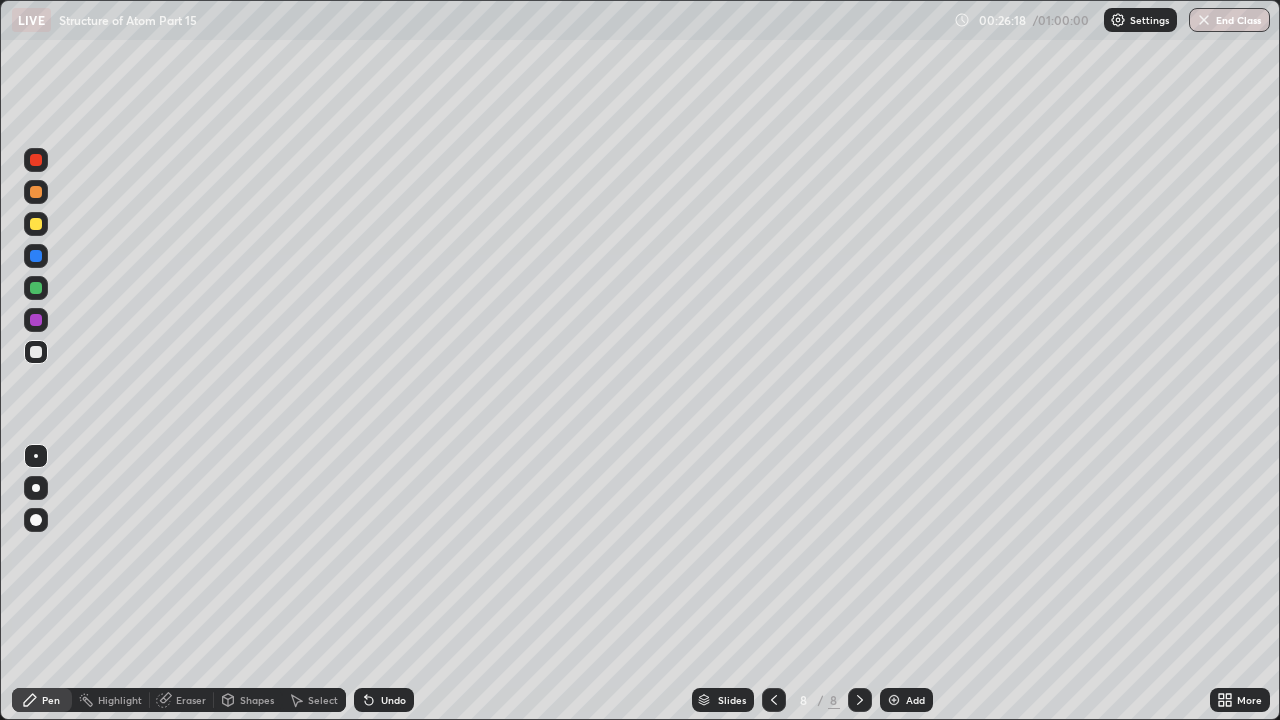 click on "Undo" at bounding box center (384, 700) 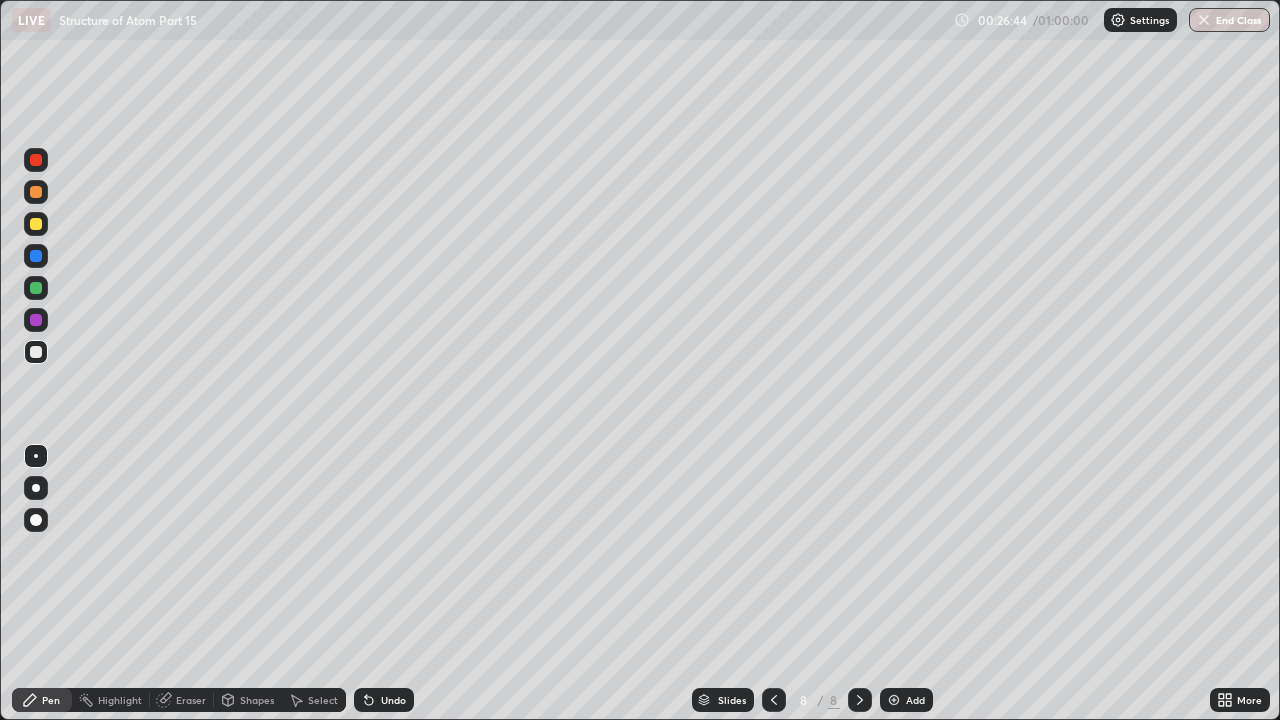 click 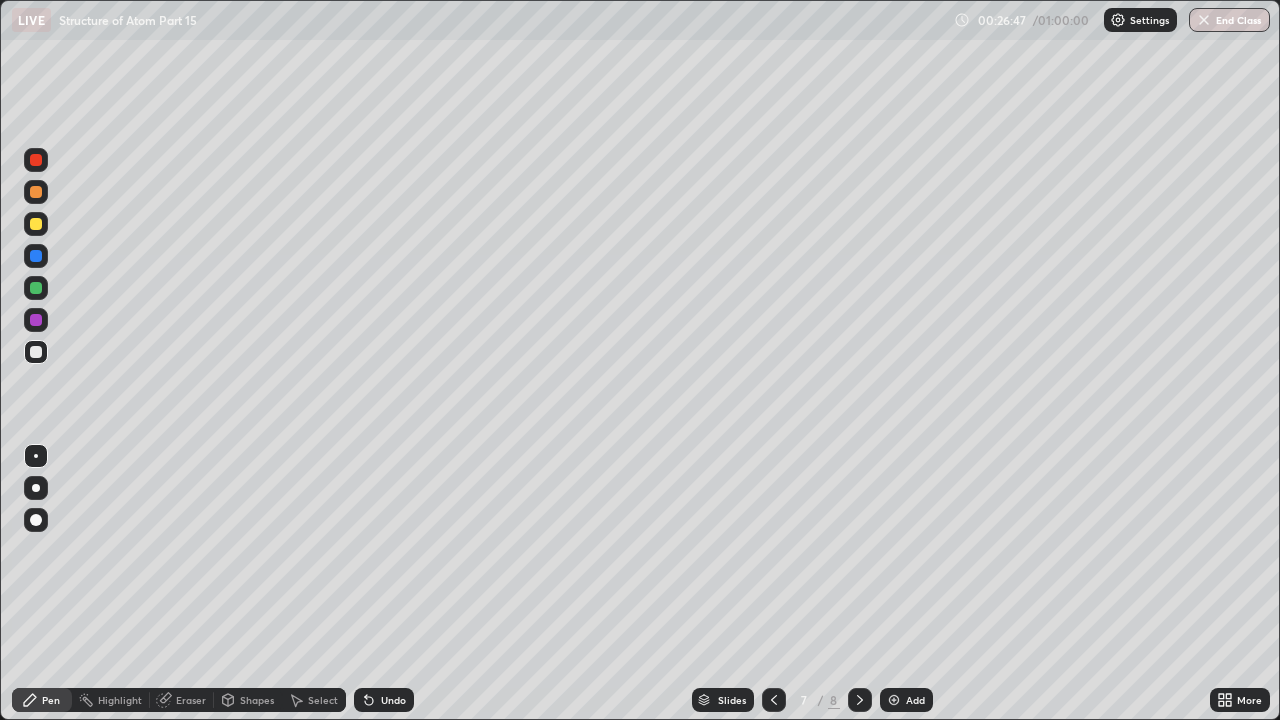 click on "Add" at bounding box center [906, 700] 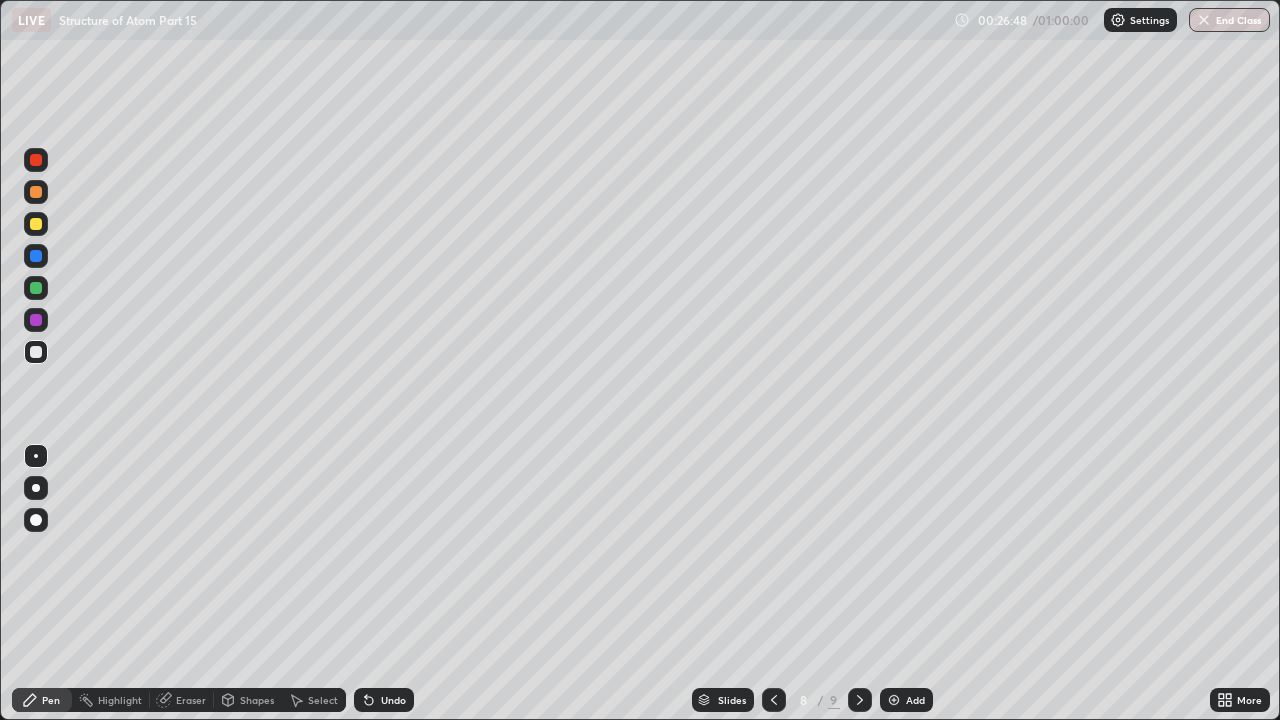 click 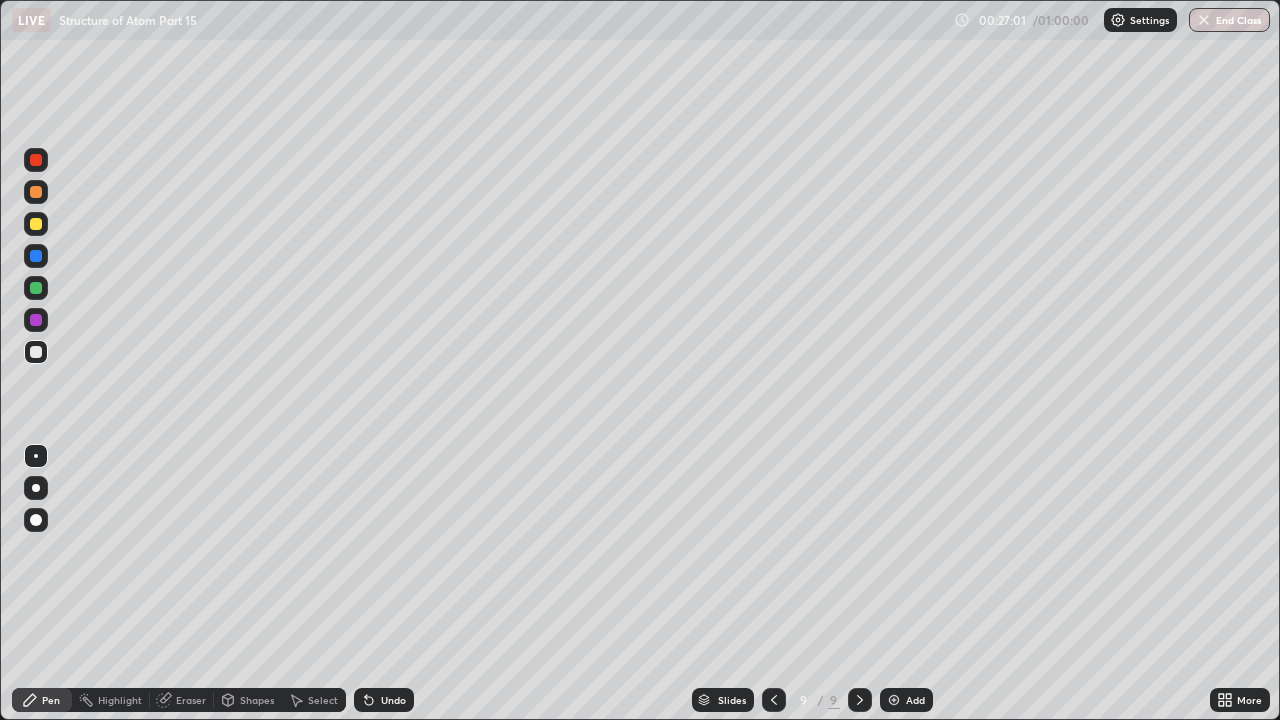 click 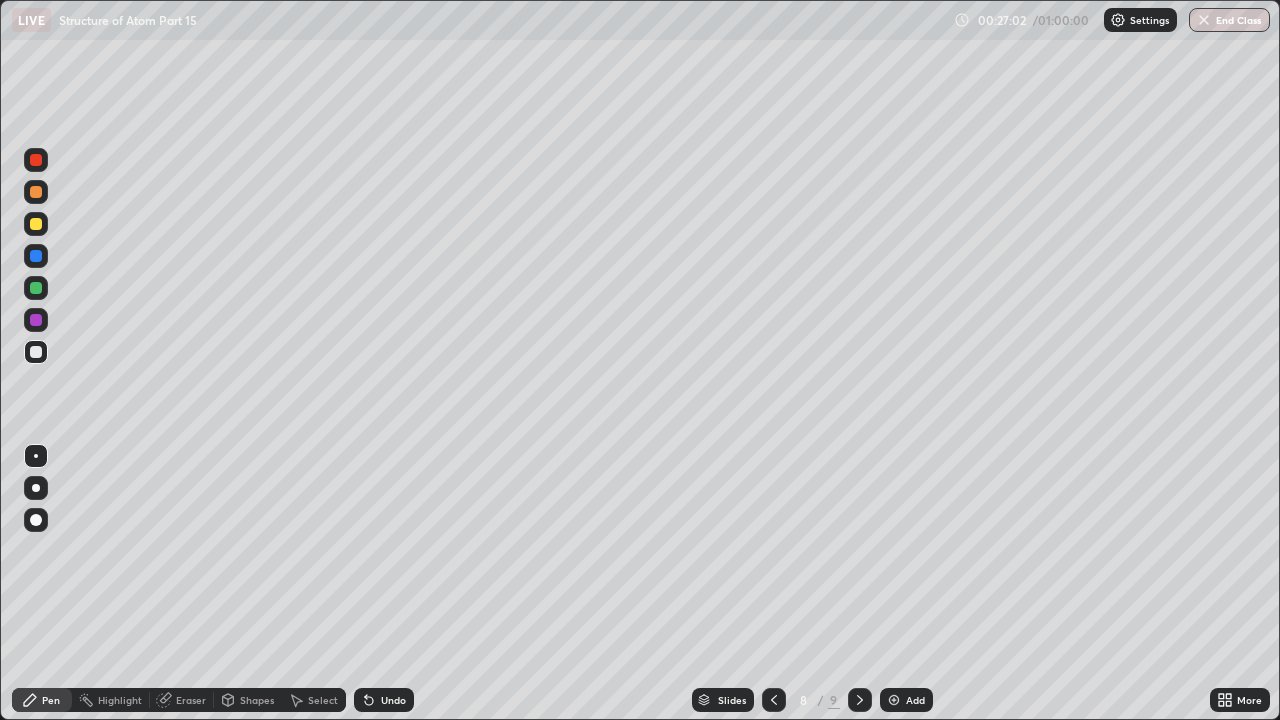 click 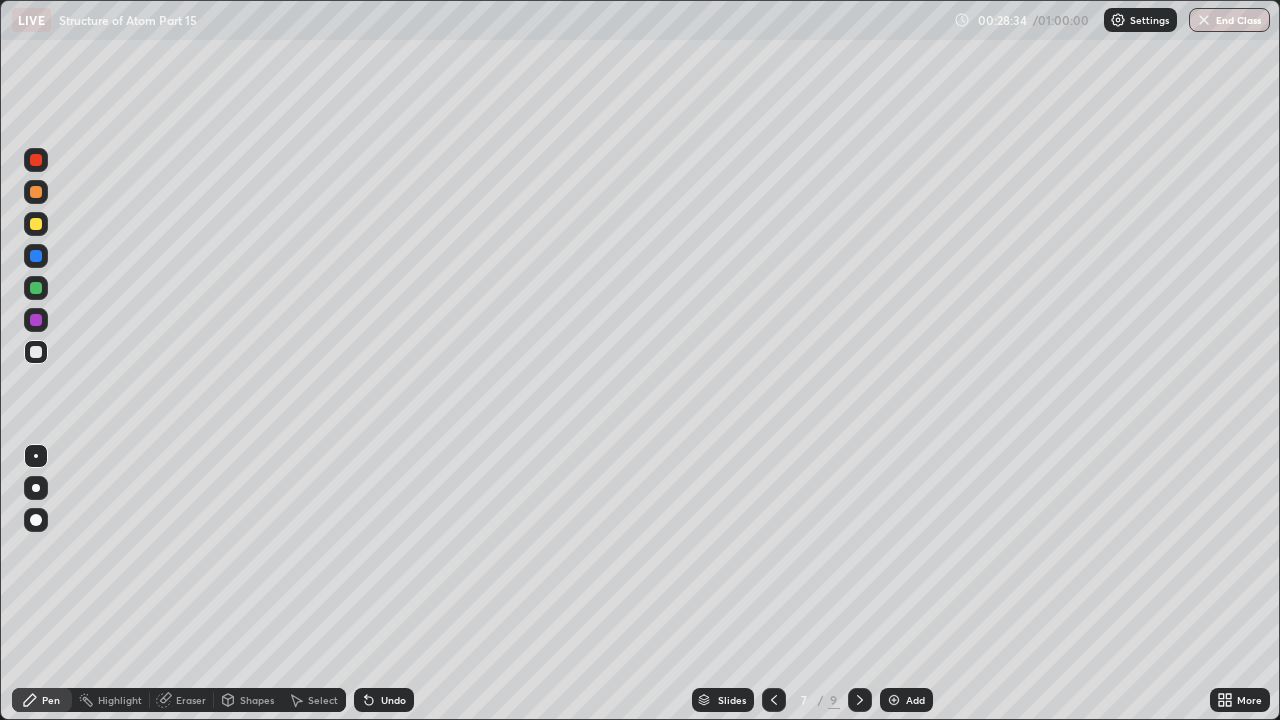 click 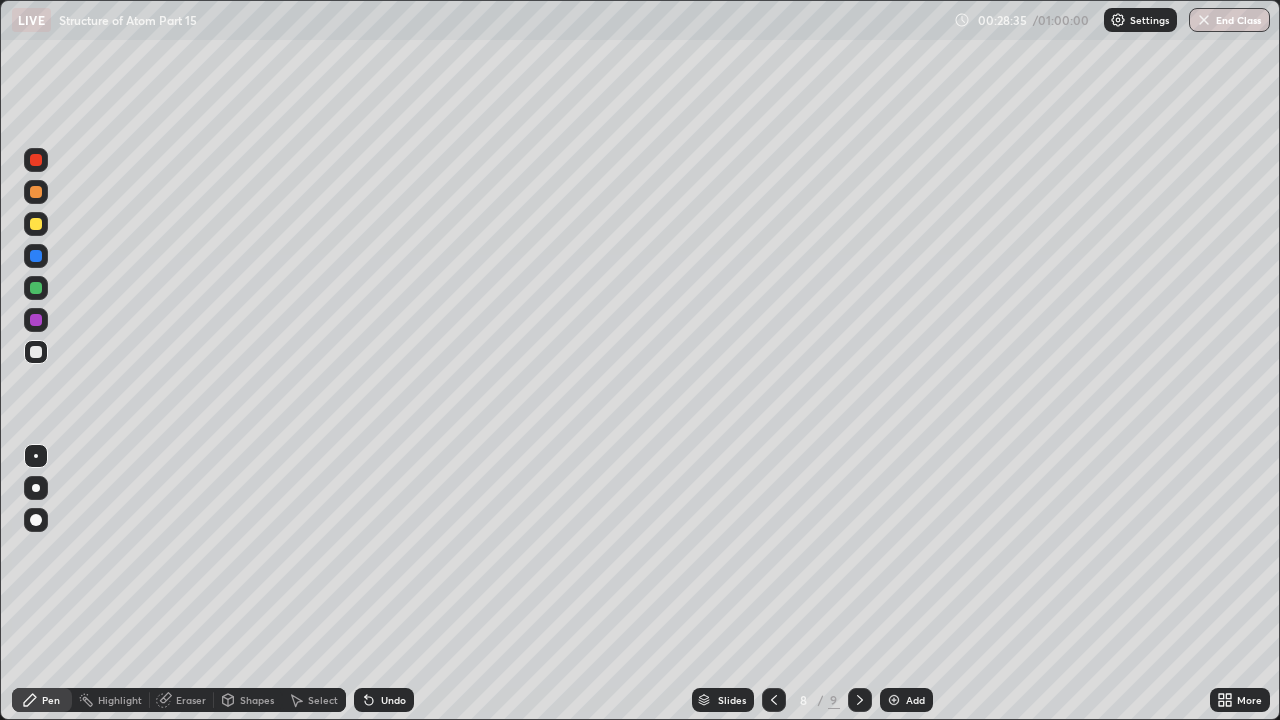 click 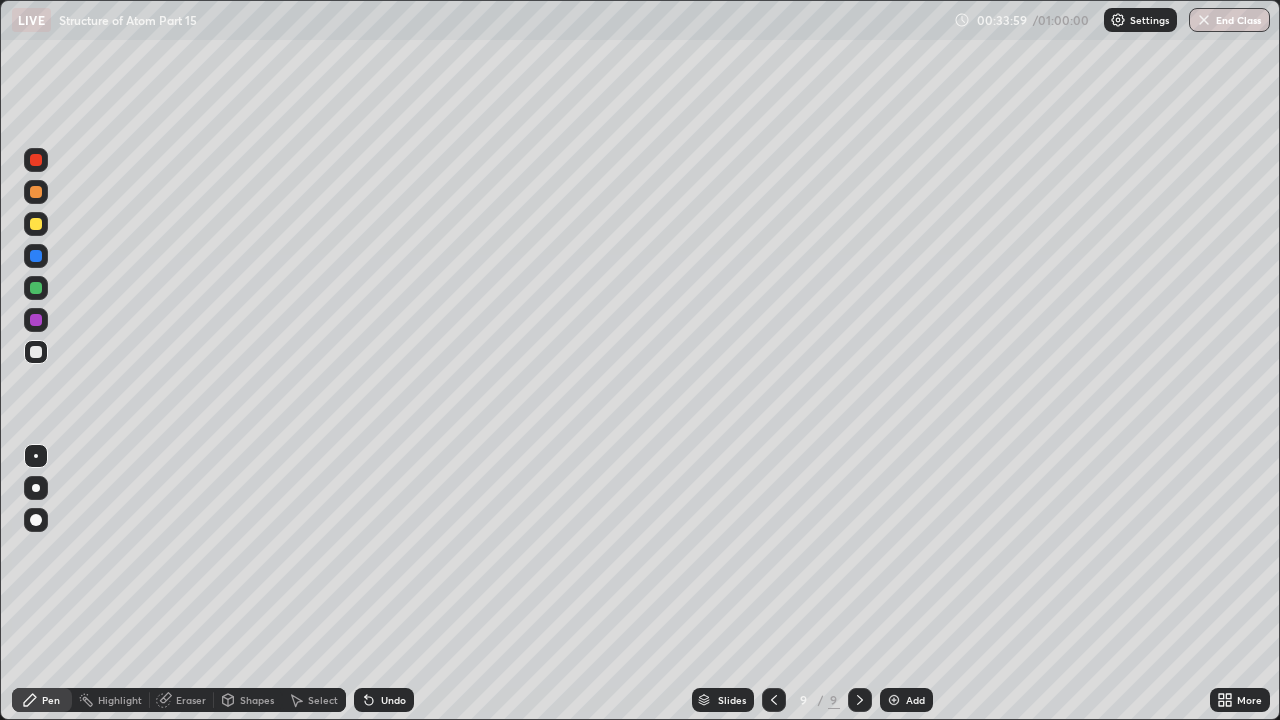 click on "Add" at bounding box center (906, 700) 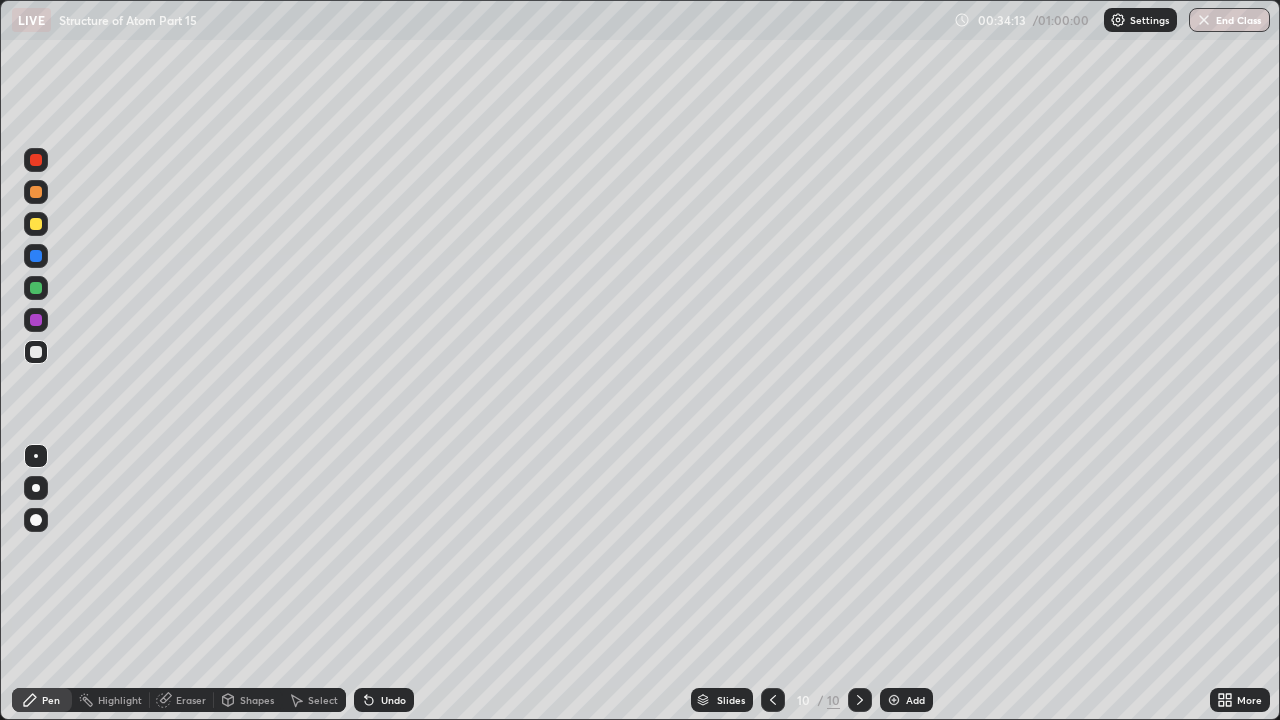 click on "Eraser" at bounding box center [191, 700] 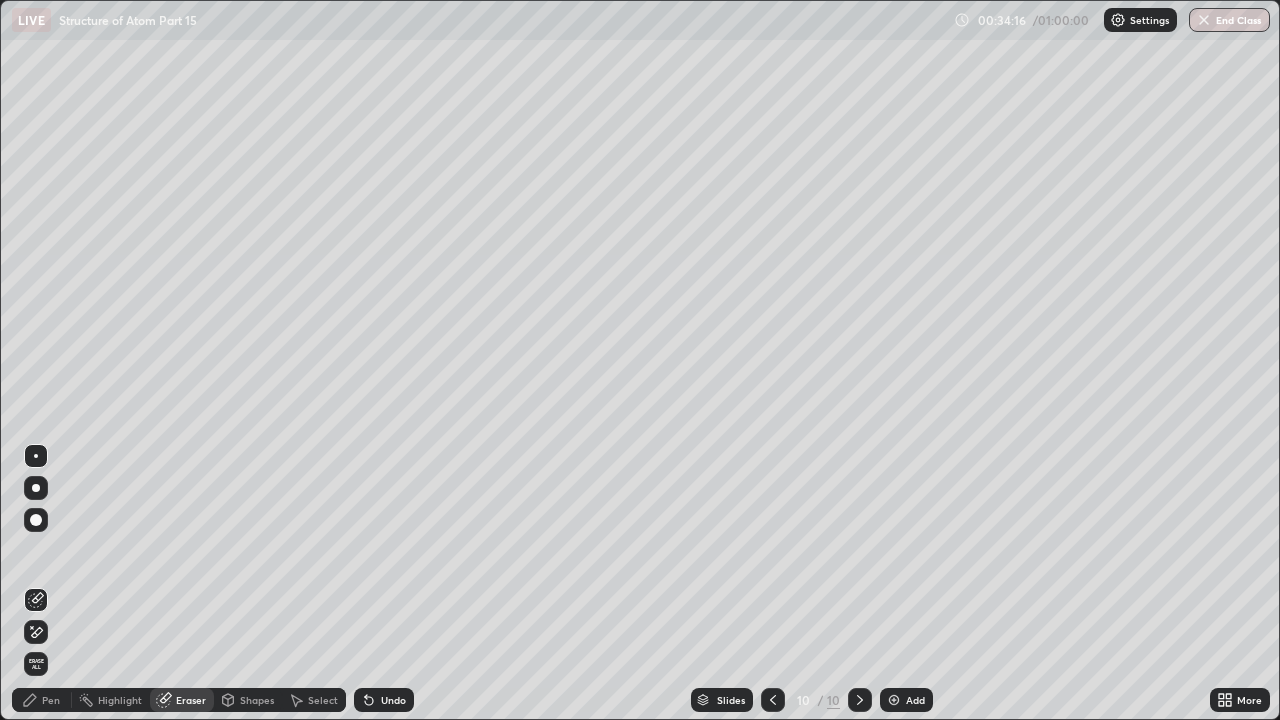 click on "Pen" at bounding box center (42, 700) 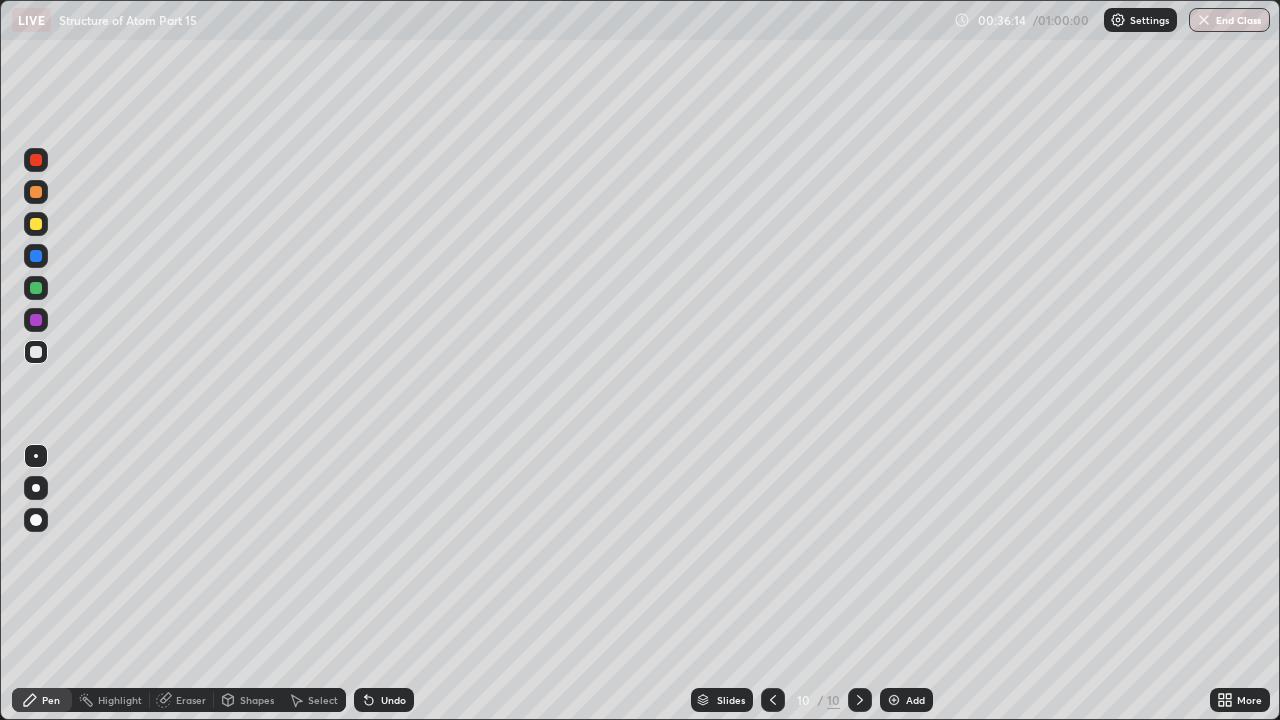 click on "Add" at bounding box center [915, 700] 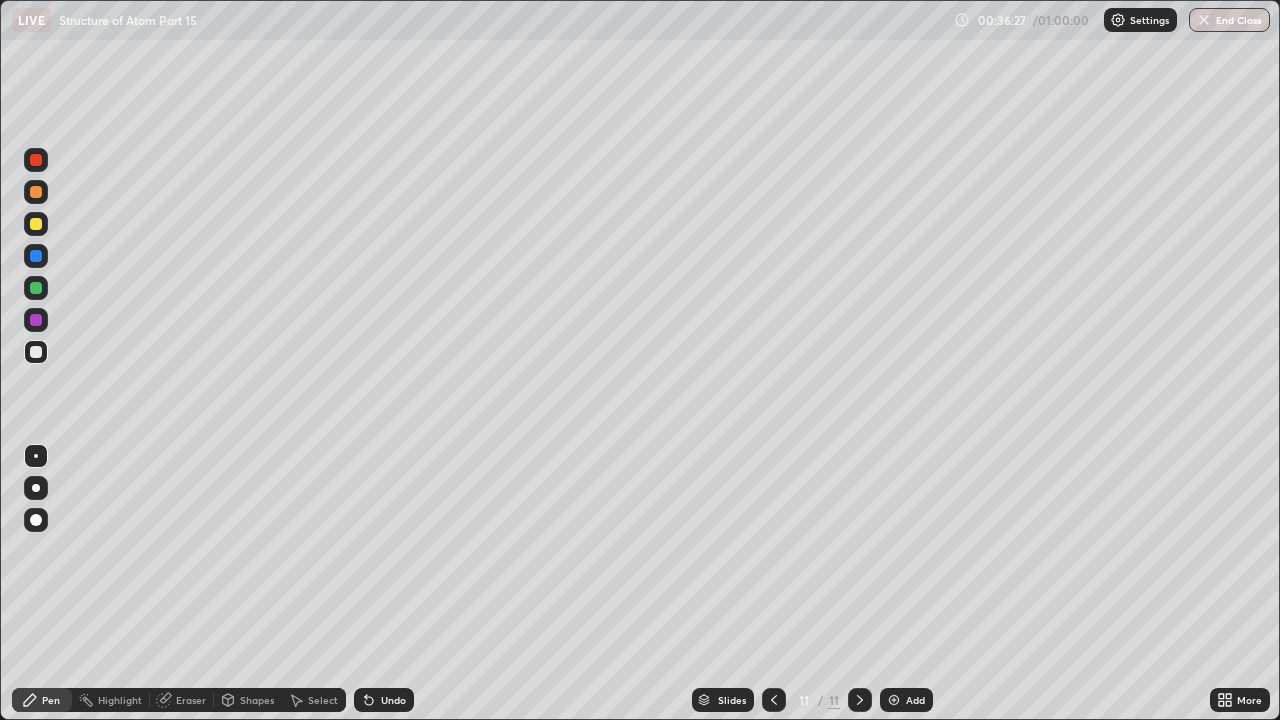 click on "Undo" at bounding box center [393, 700] 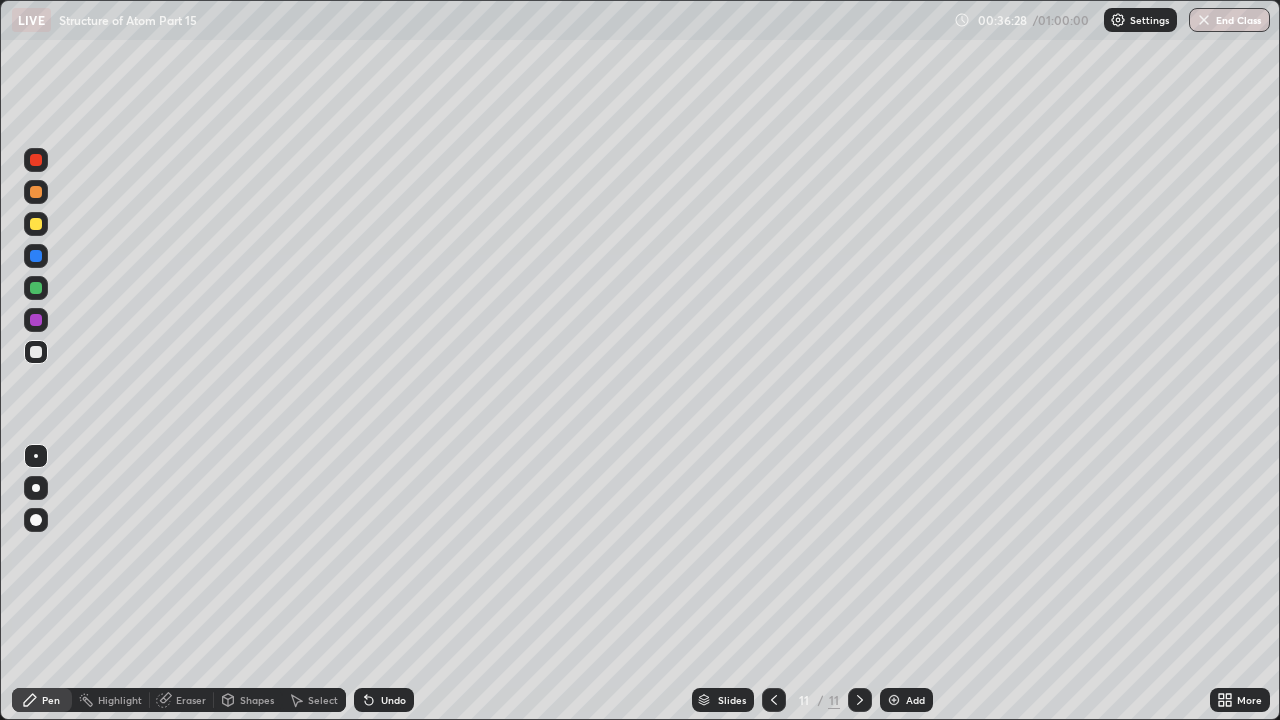click on "Undo" at bounding box center (393, 700) 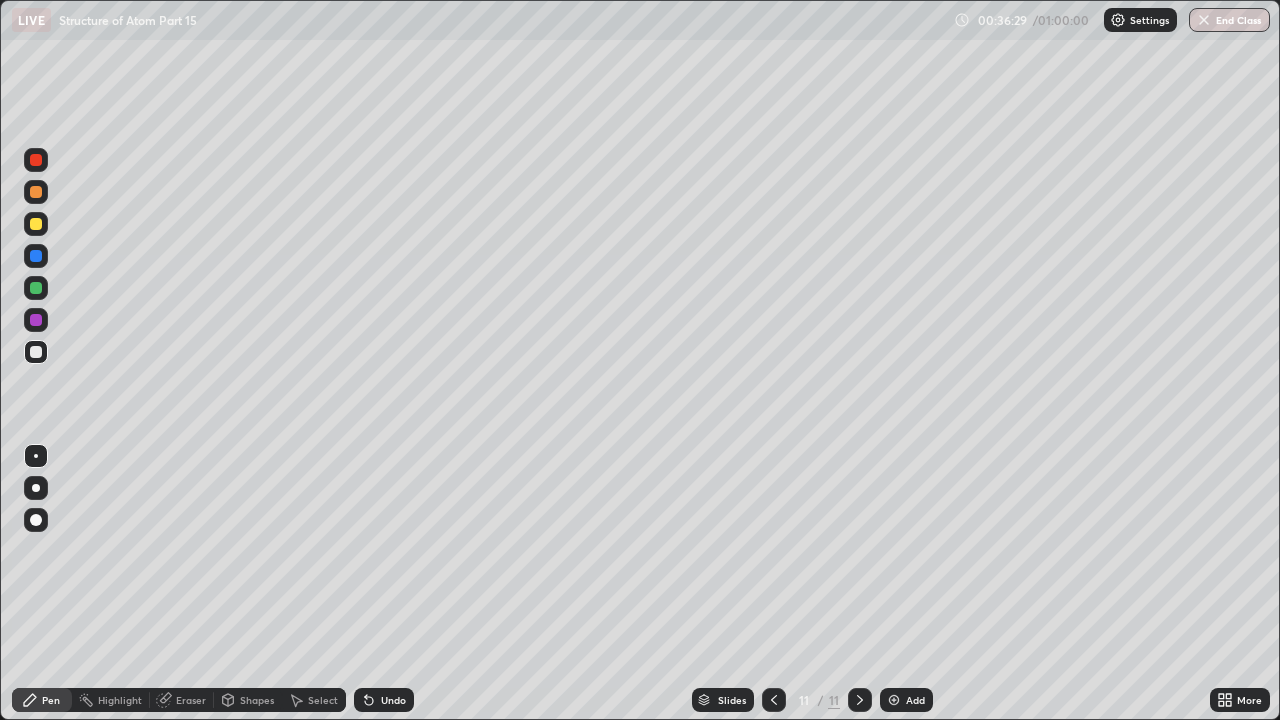 click on "Undo" at bounding box center (384, 700) 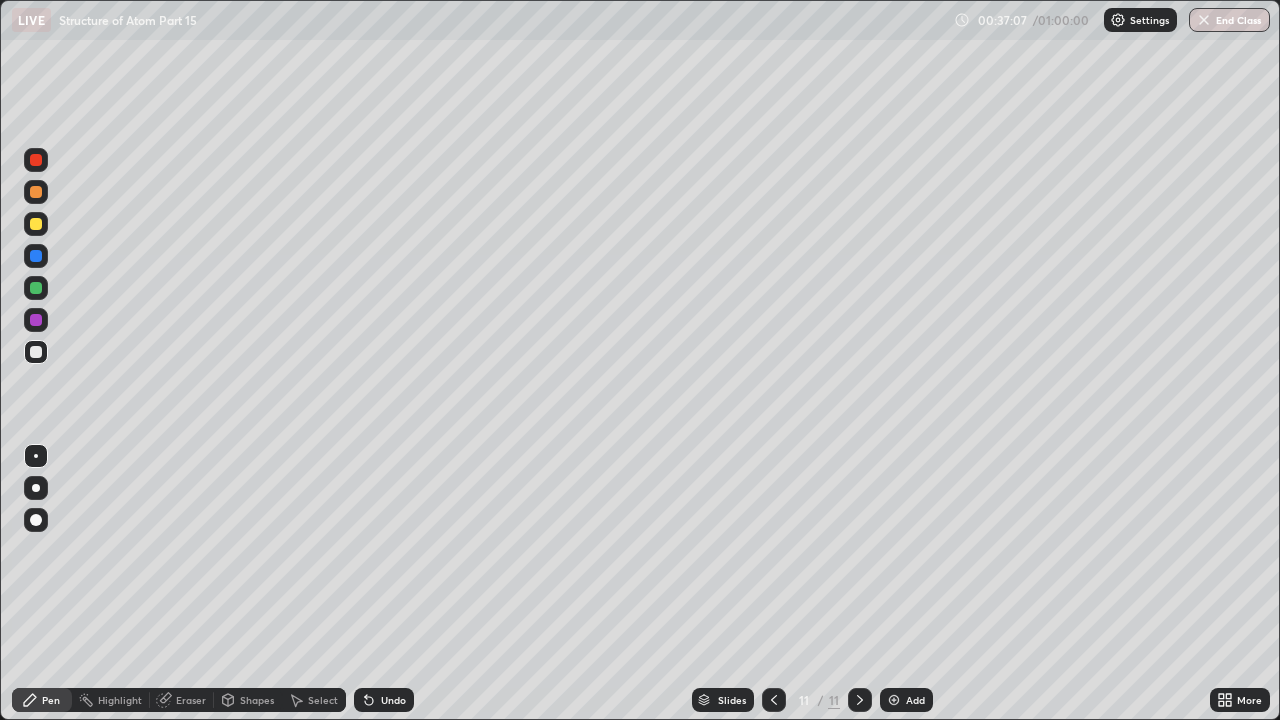 click 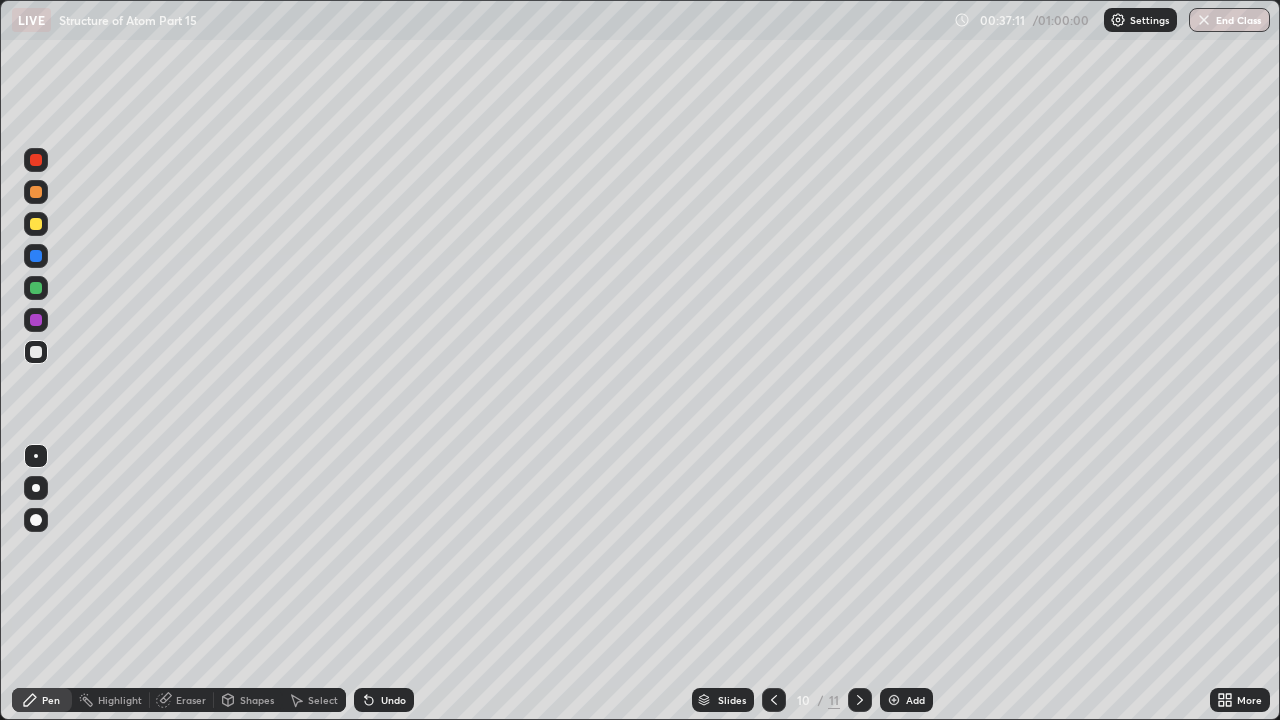 click 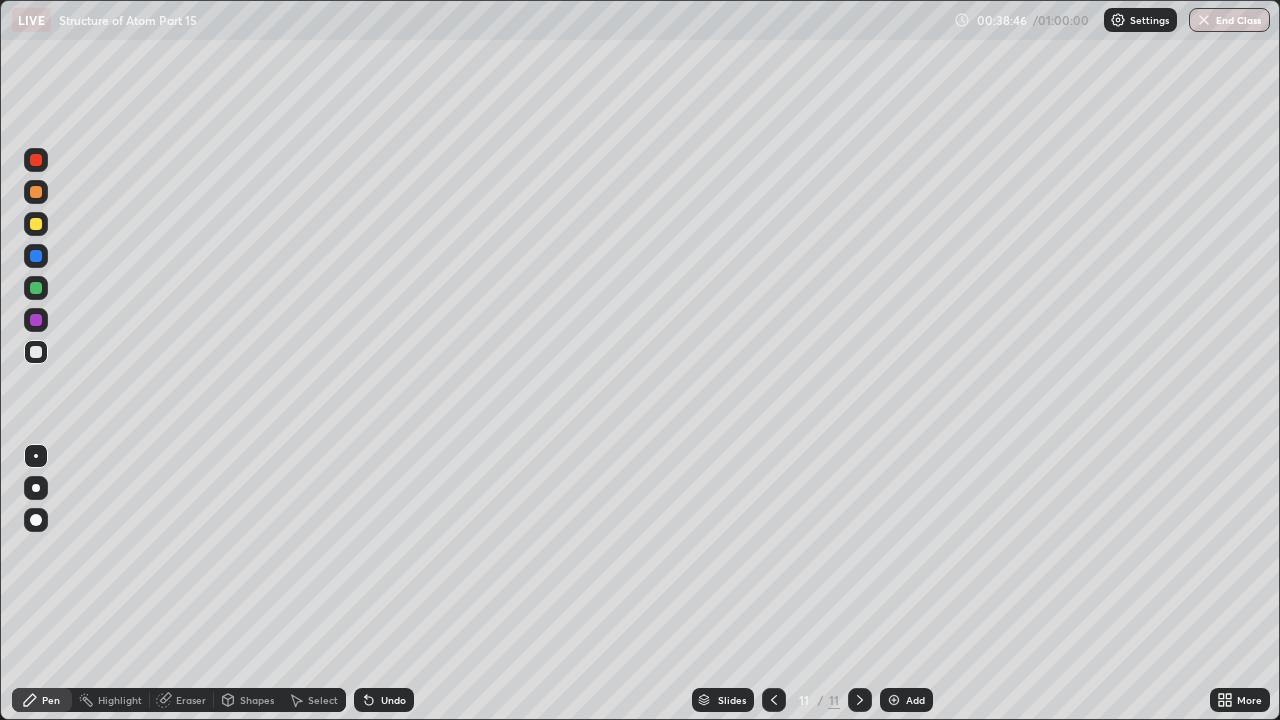 click at bounding box center (774, 700) 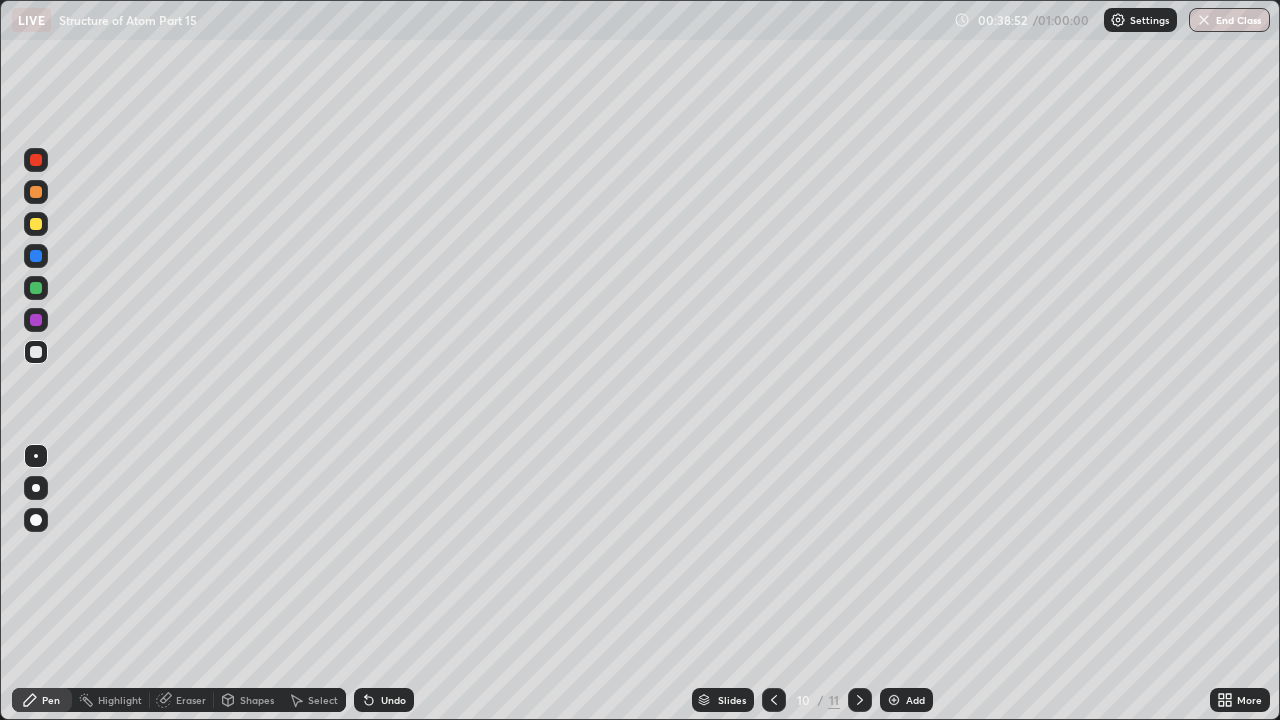 click on "Eraser" at bounding box center [191, 700] 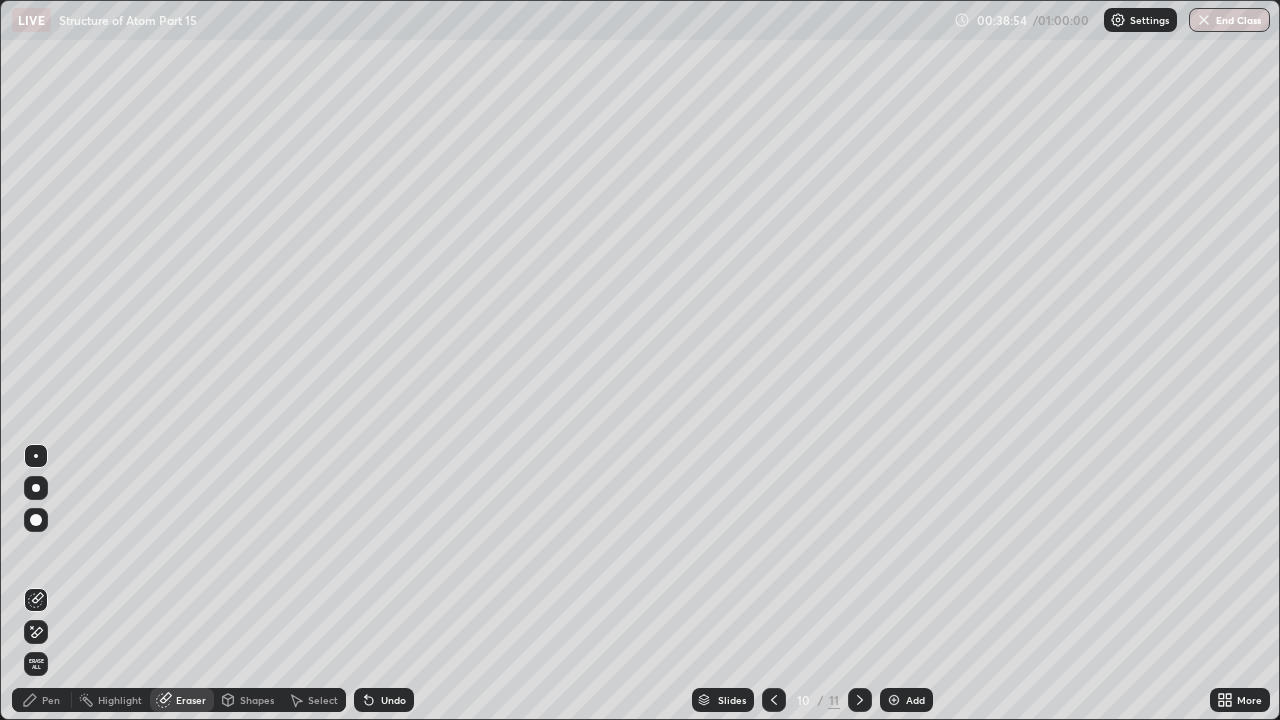 click on "Pen" at bounding box center [42, 700] 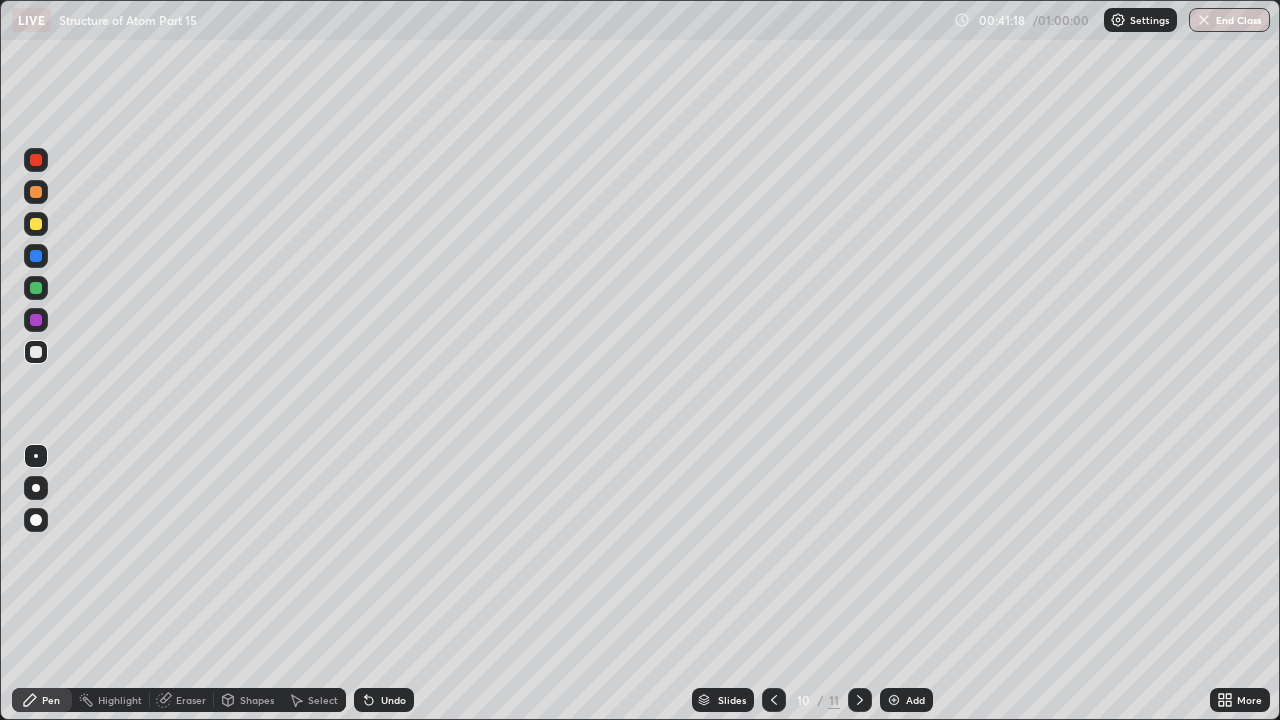 click 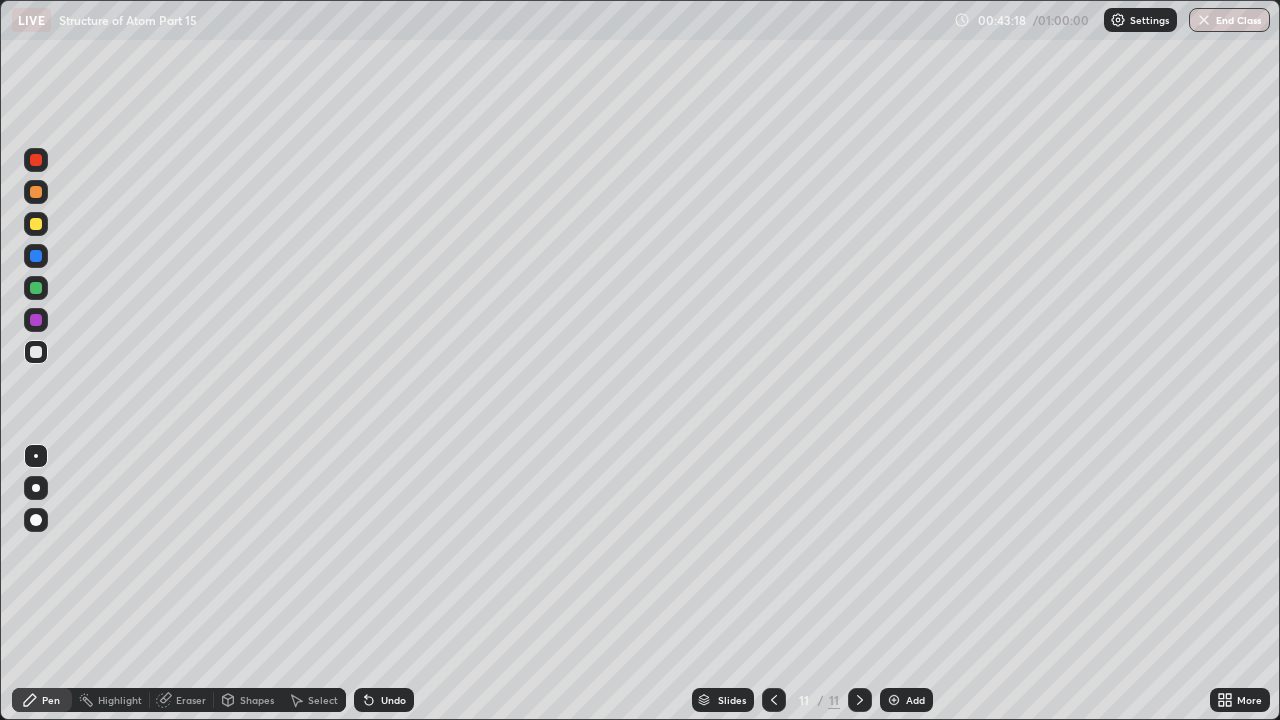 click on "Add" at bounding box center [906, 700] 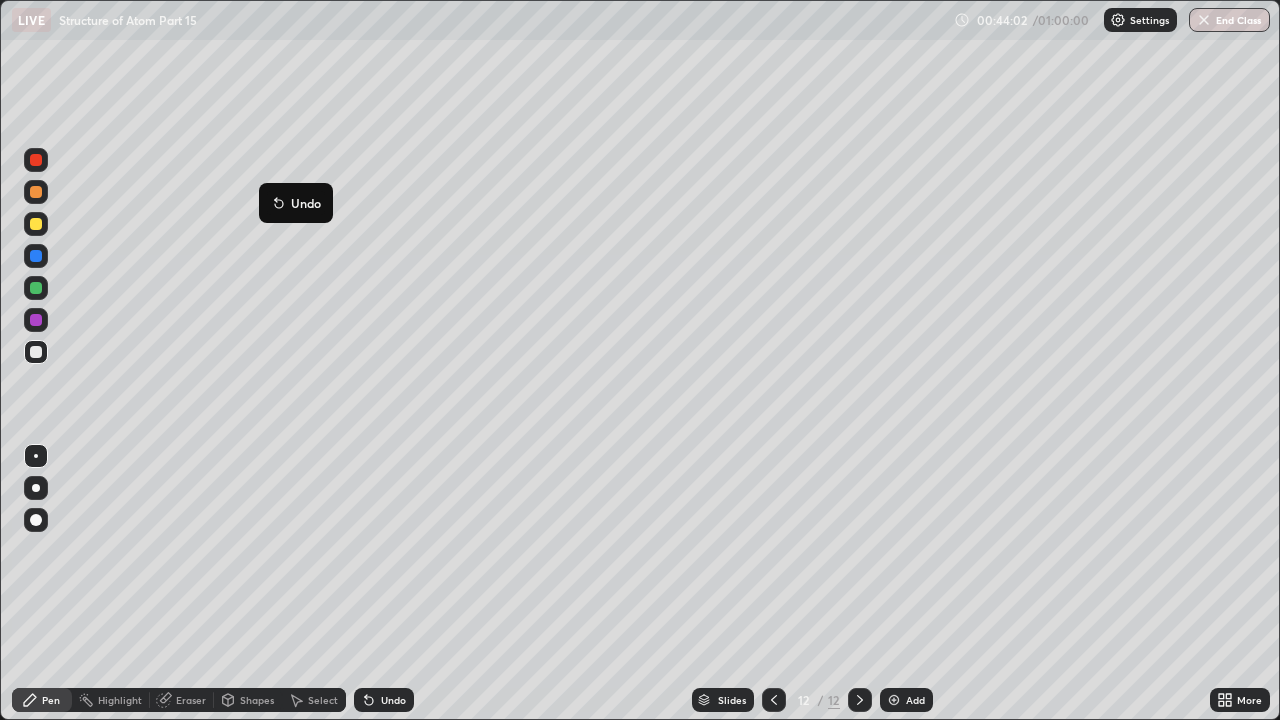 click 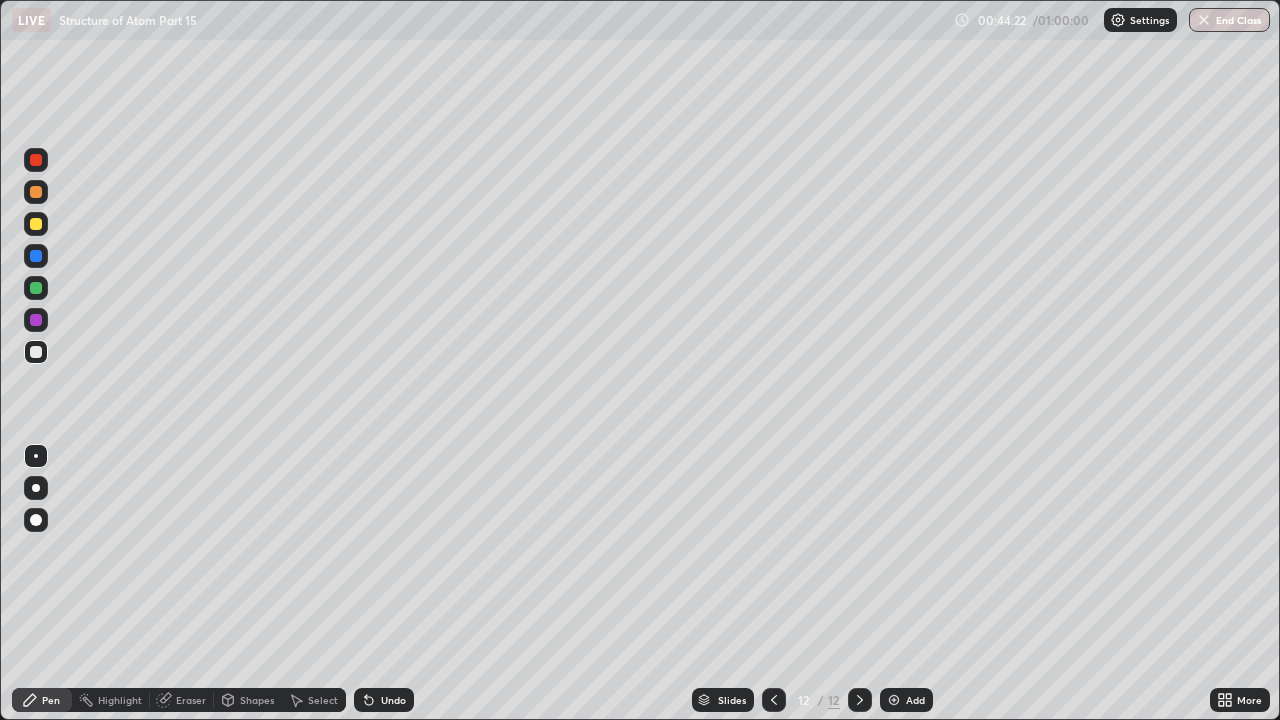 click on "Eraser" at bounding box center [182, 700] 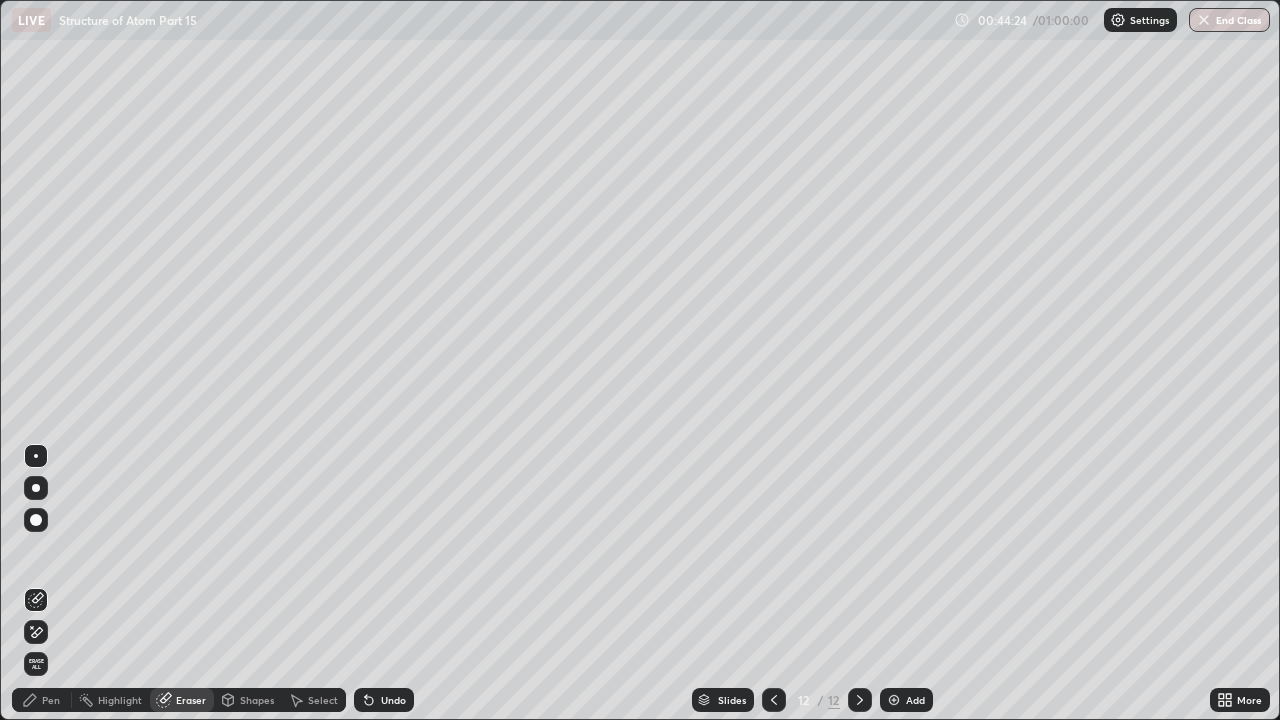 click on "Pen" at bounding box center (51, 700) 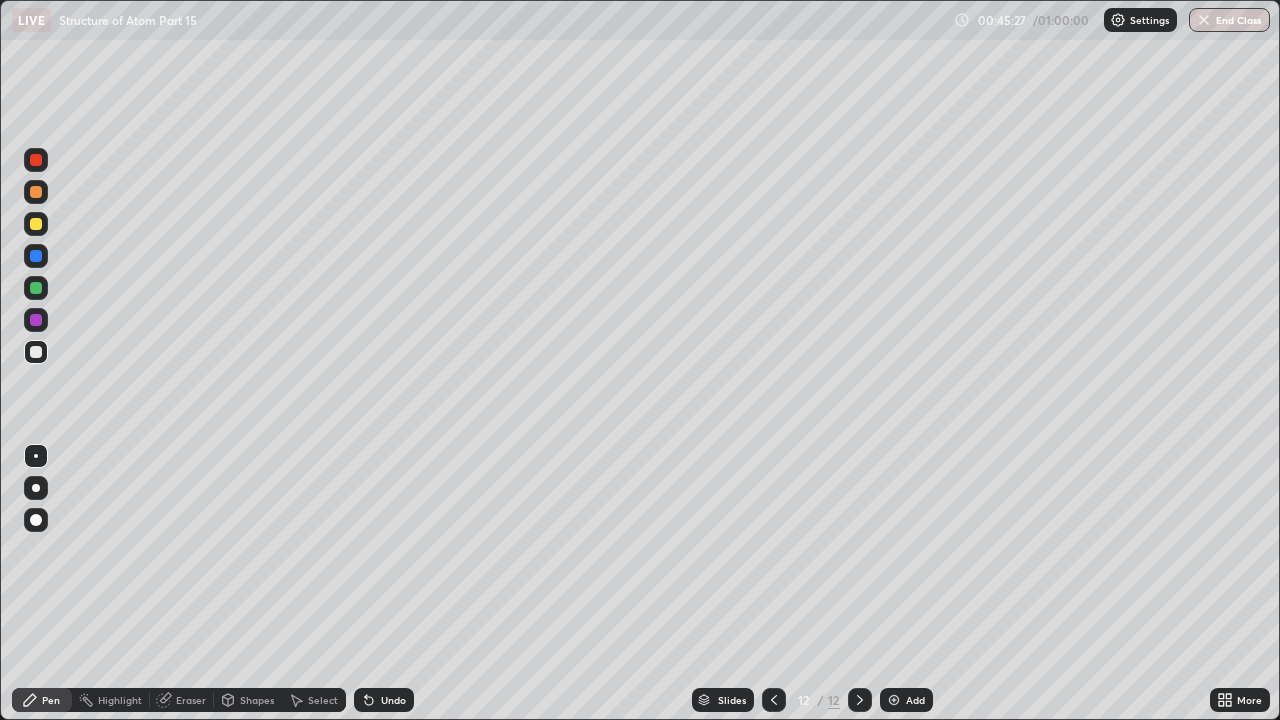 click on "Undo" at bounding box center [393, 700] 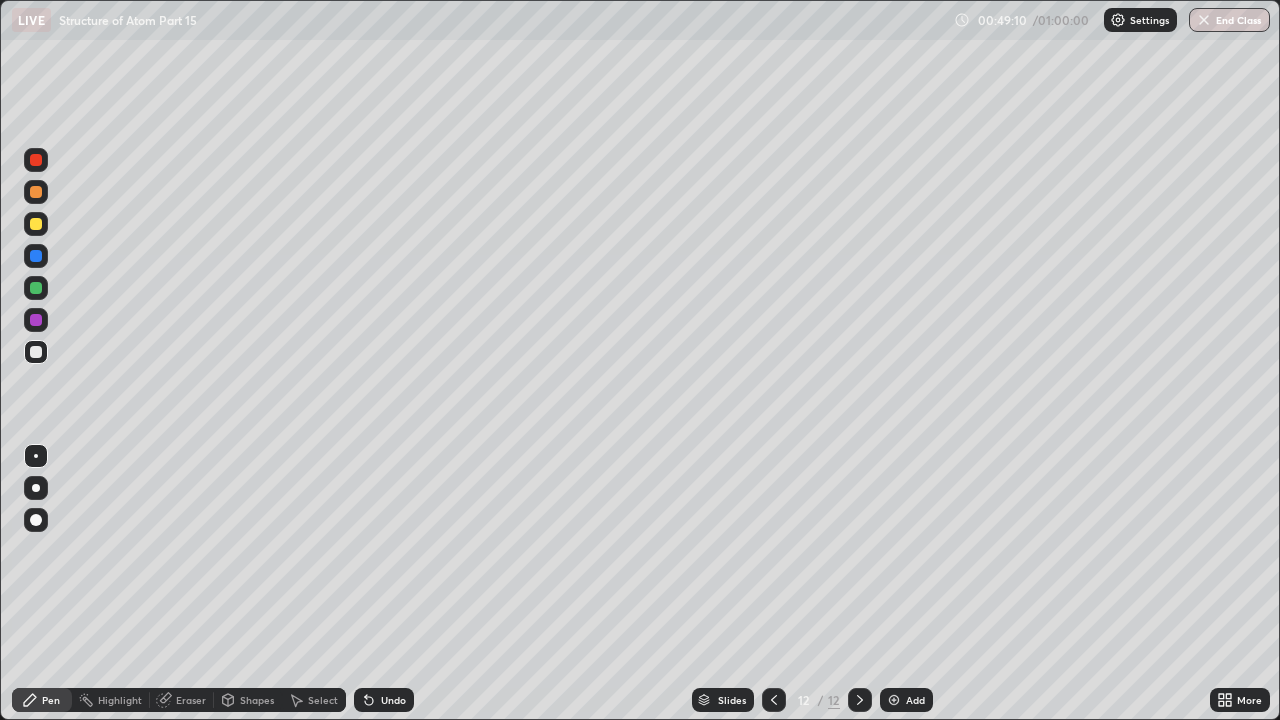 click on "Add" at bounding box center [906, 700] 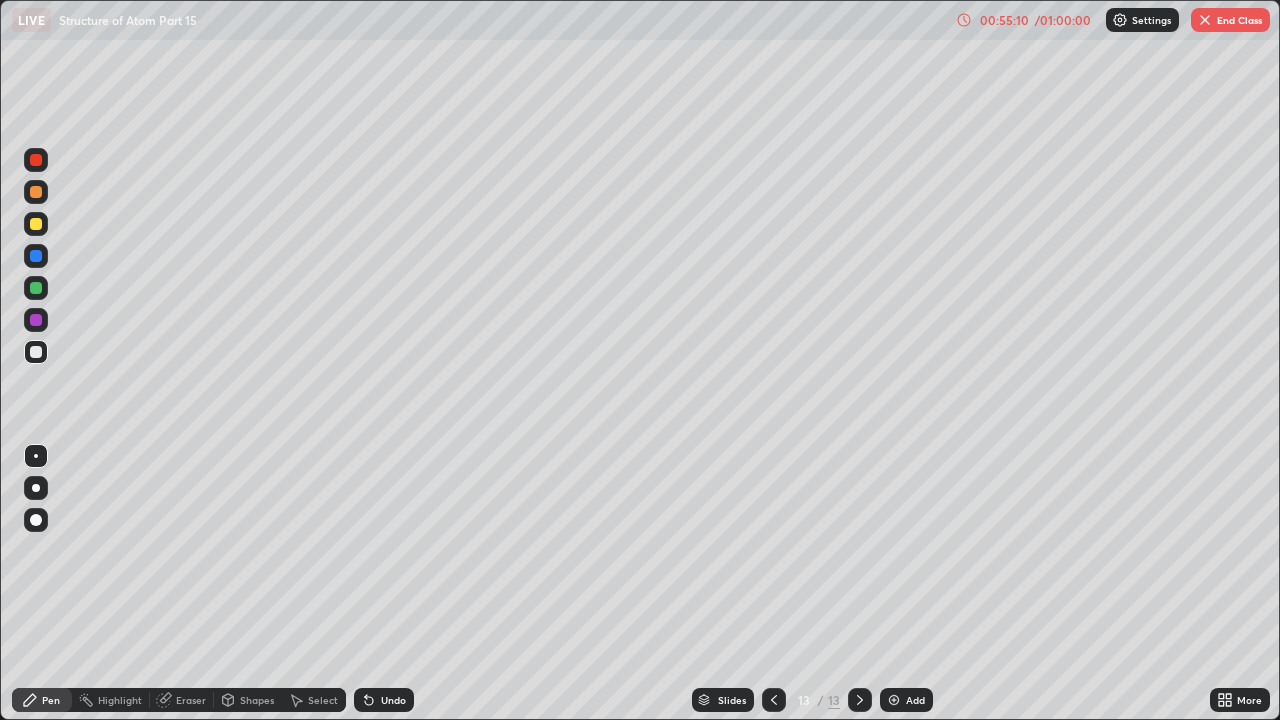 click on "Add" at bounding box center (906, 700) 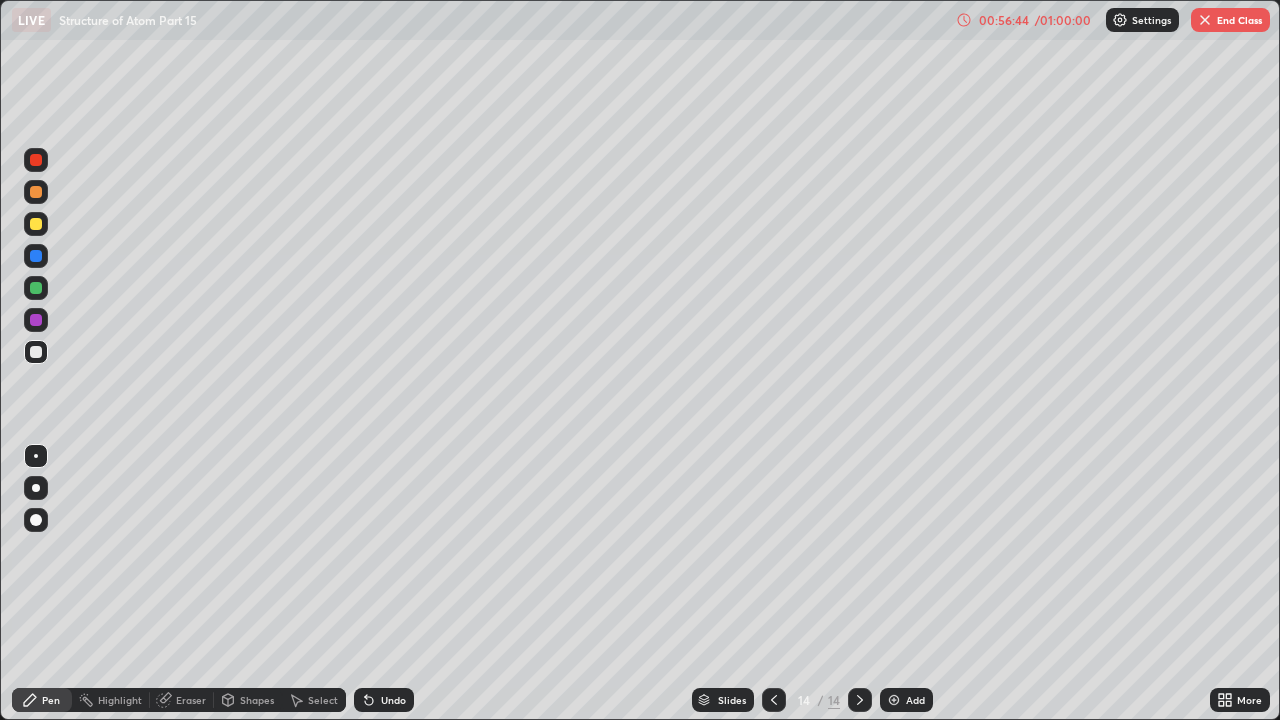 click on "End Class" at bounding box center [1230, 20] 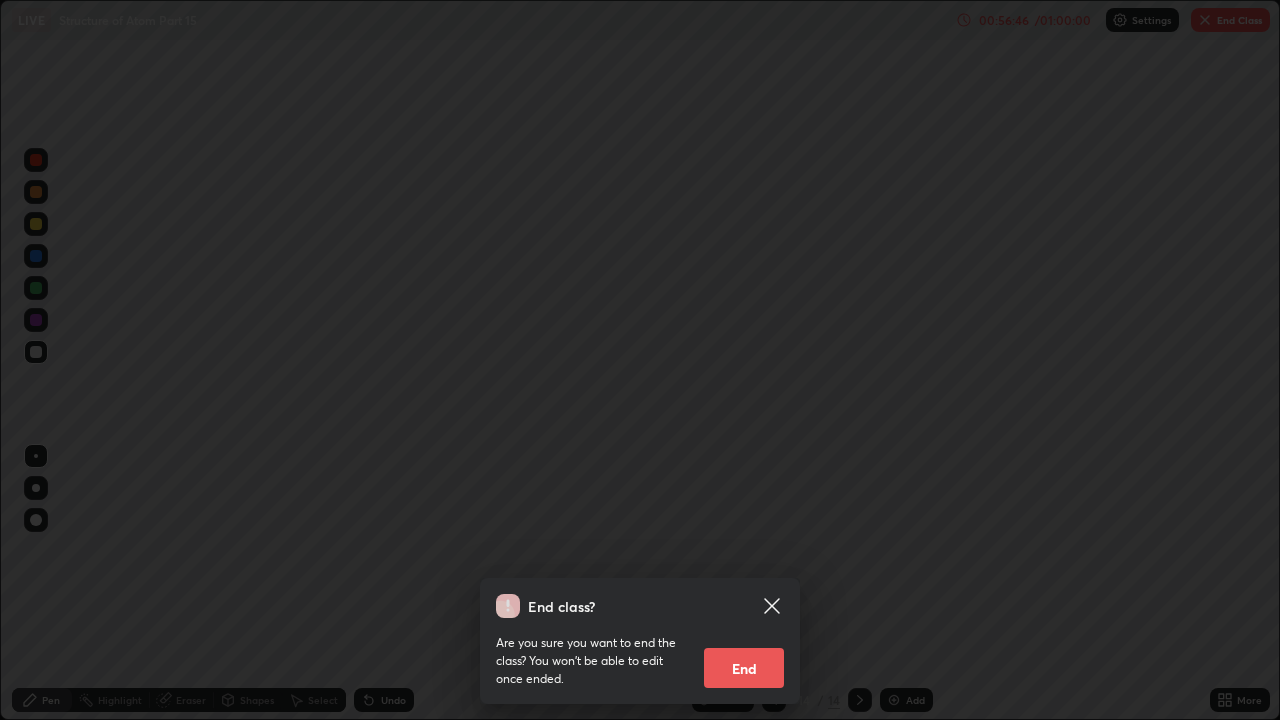 click on "End" at bounding box center [744, 668] 